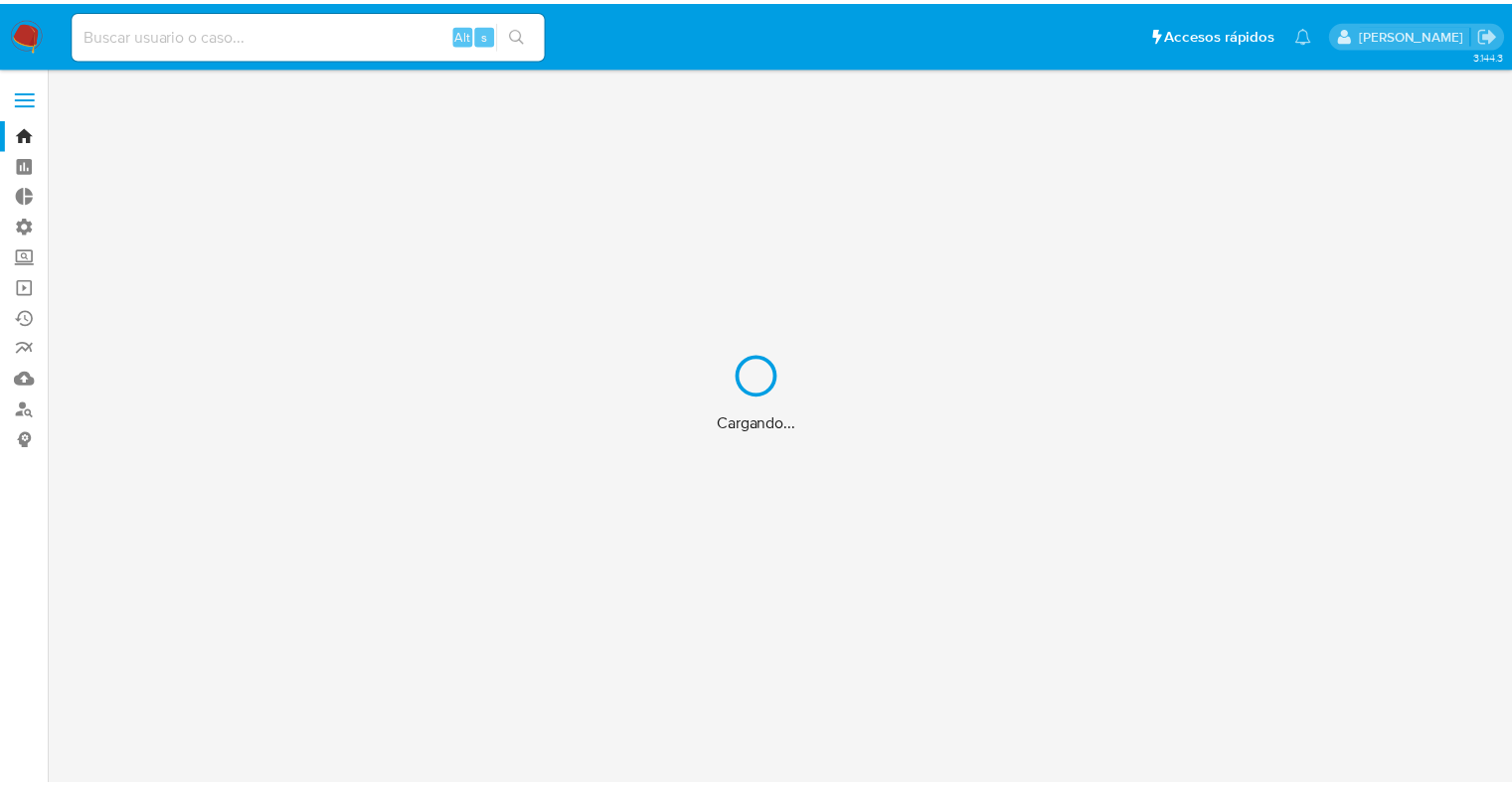 scroll, scrollTop: 0, scrollLeft: 0, axis: both 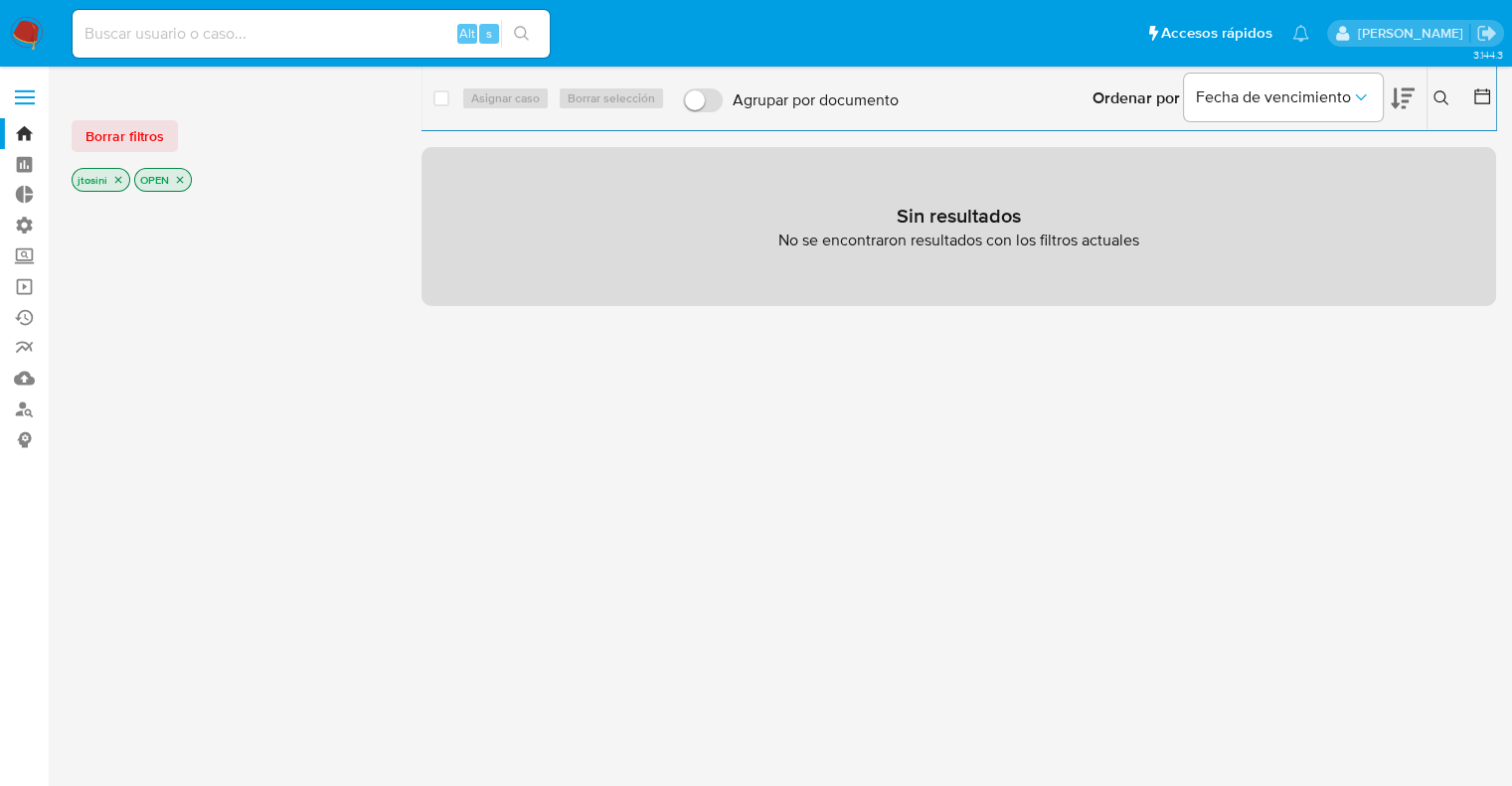 click 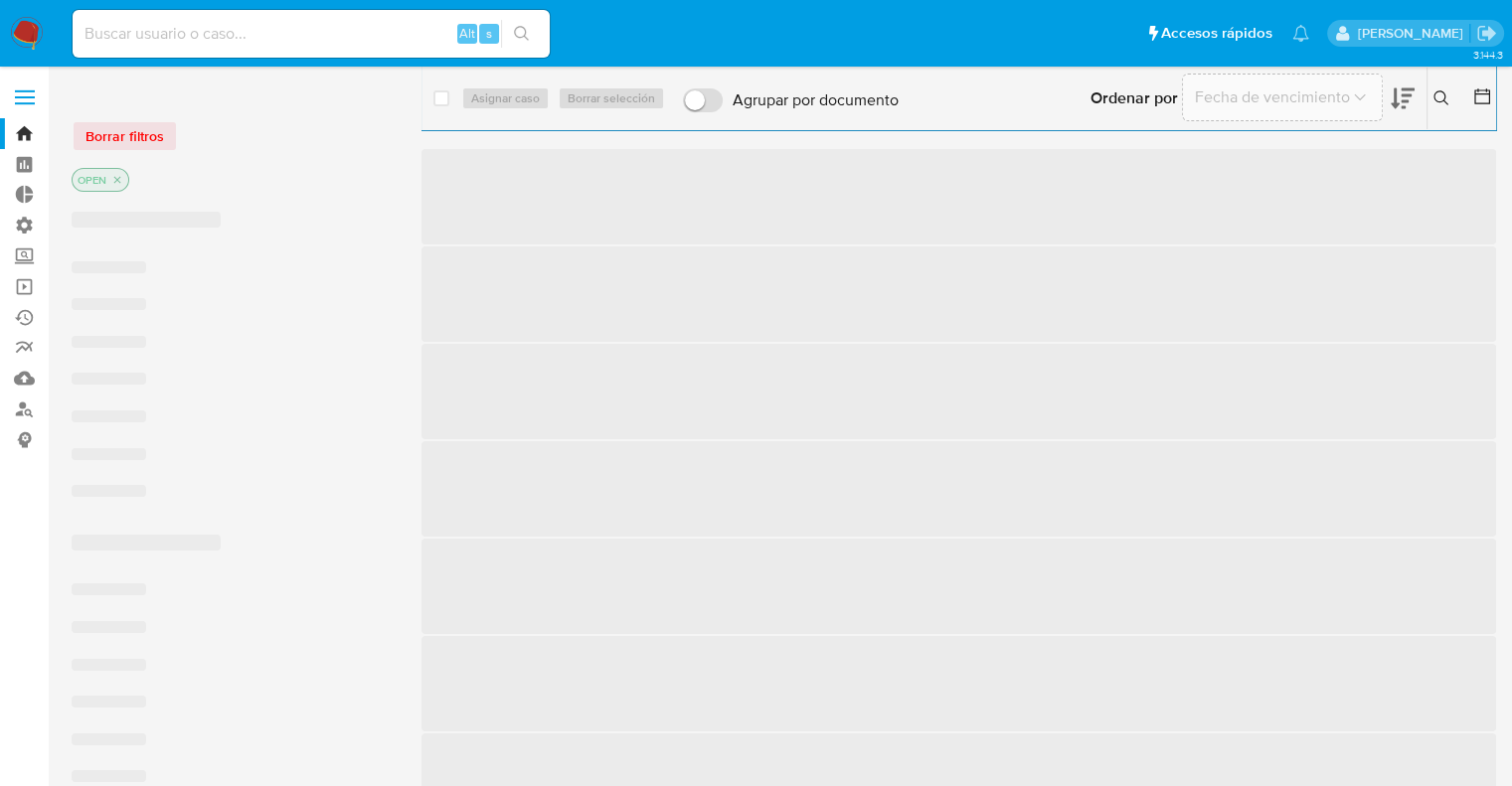 click 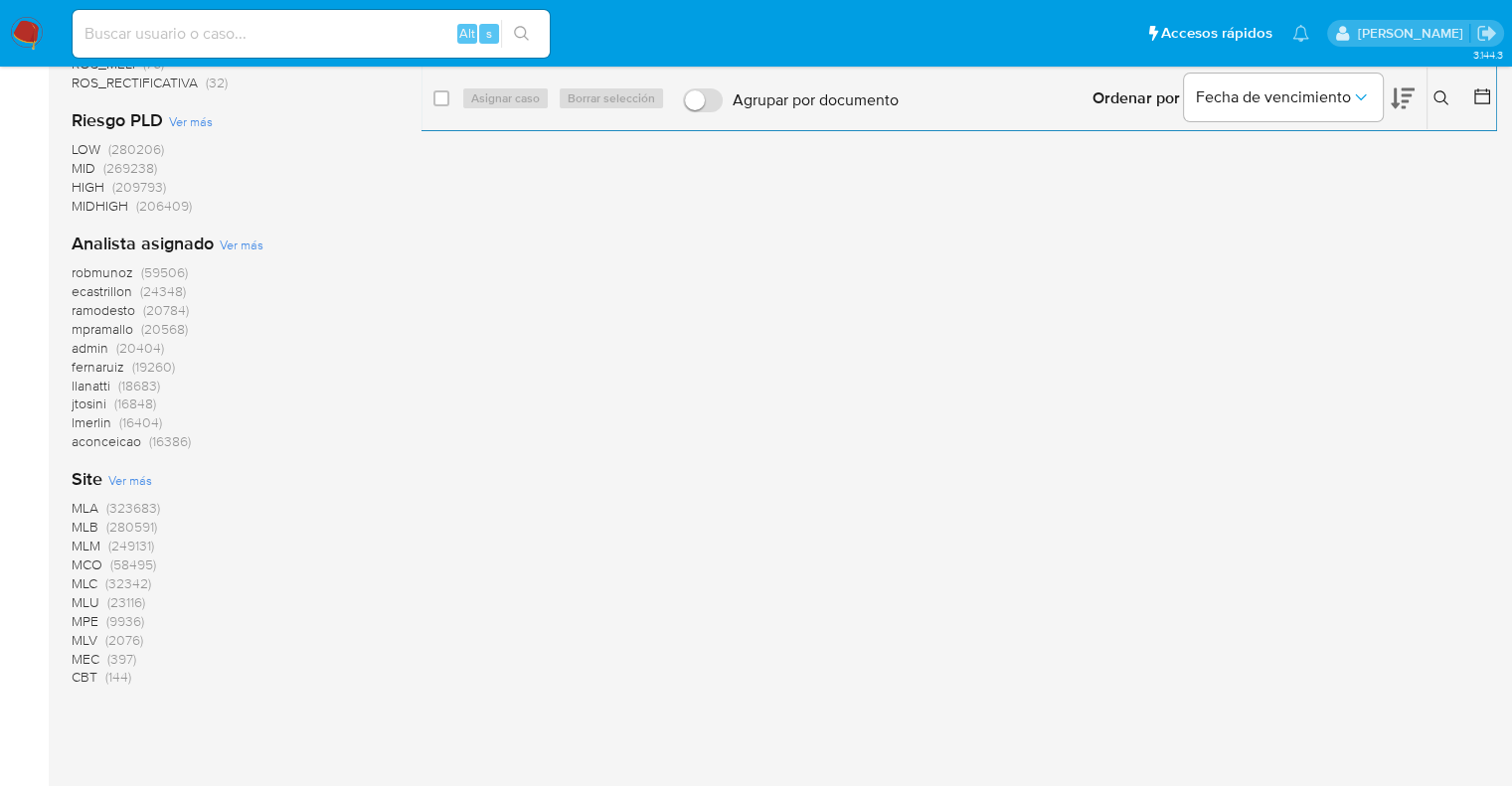 scroll, scrollTop: 1293, scrollLeft: 0, axis: vertical 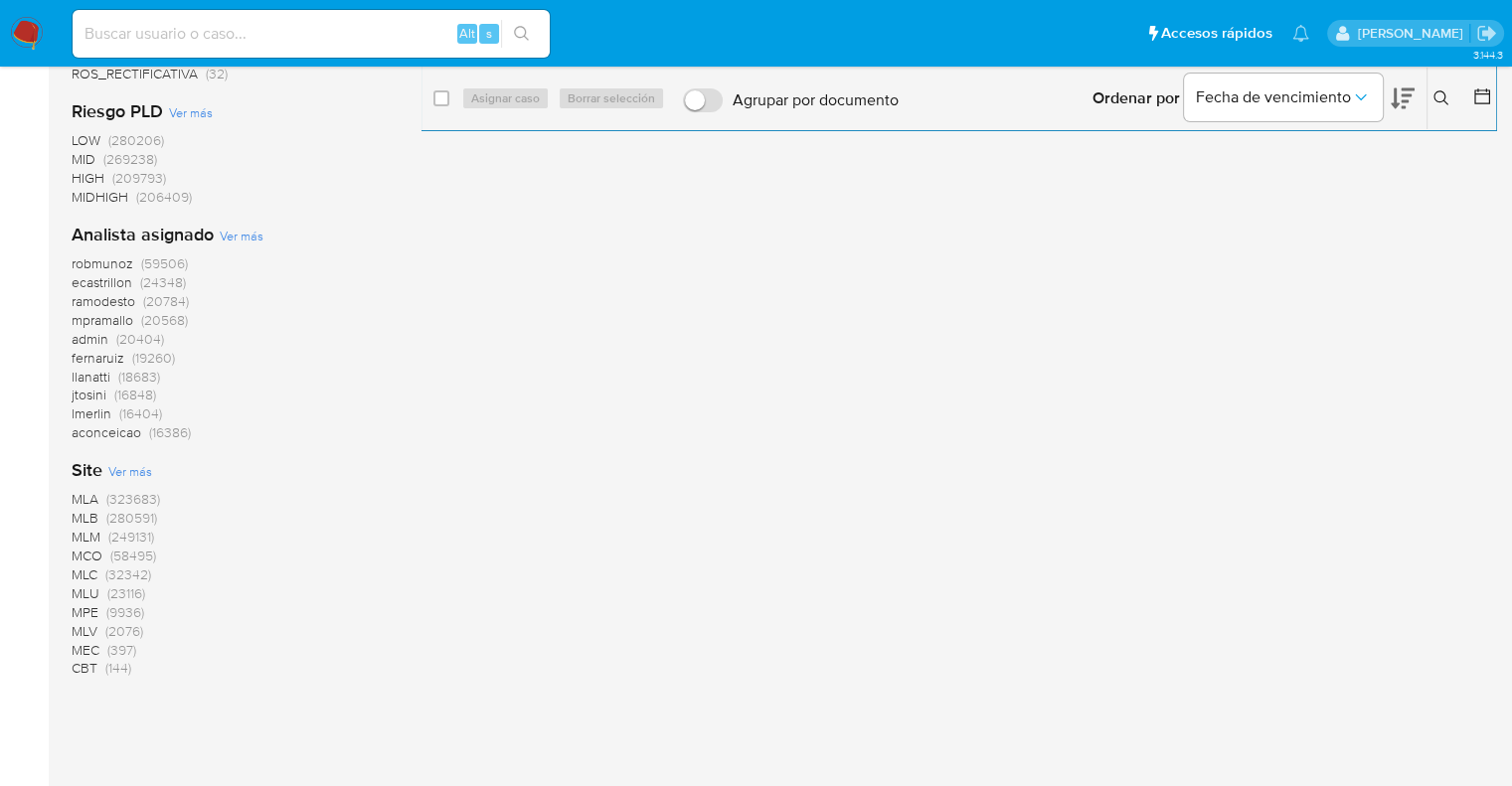 click on "(280591)" at bounding box center [131, 518] 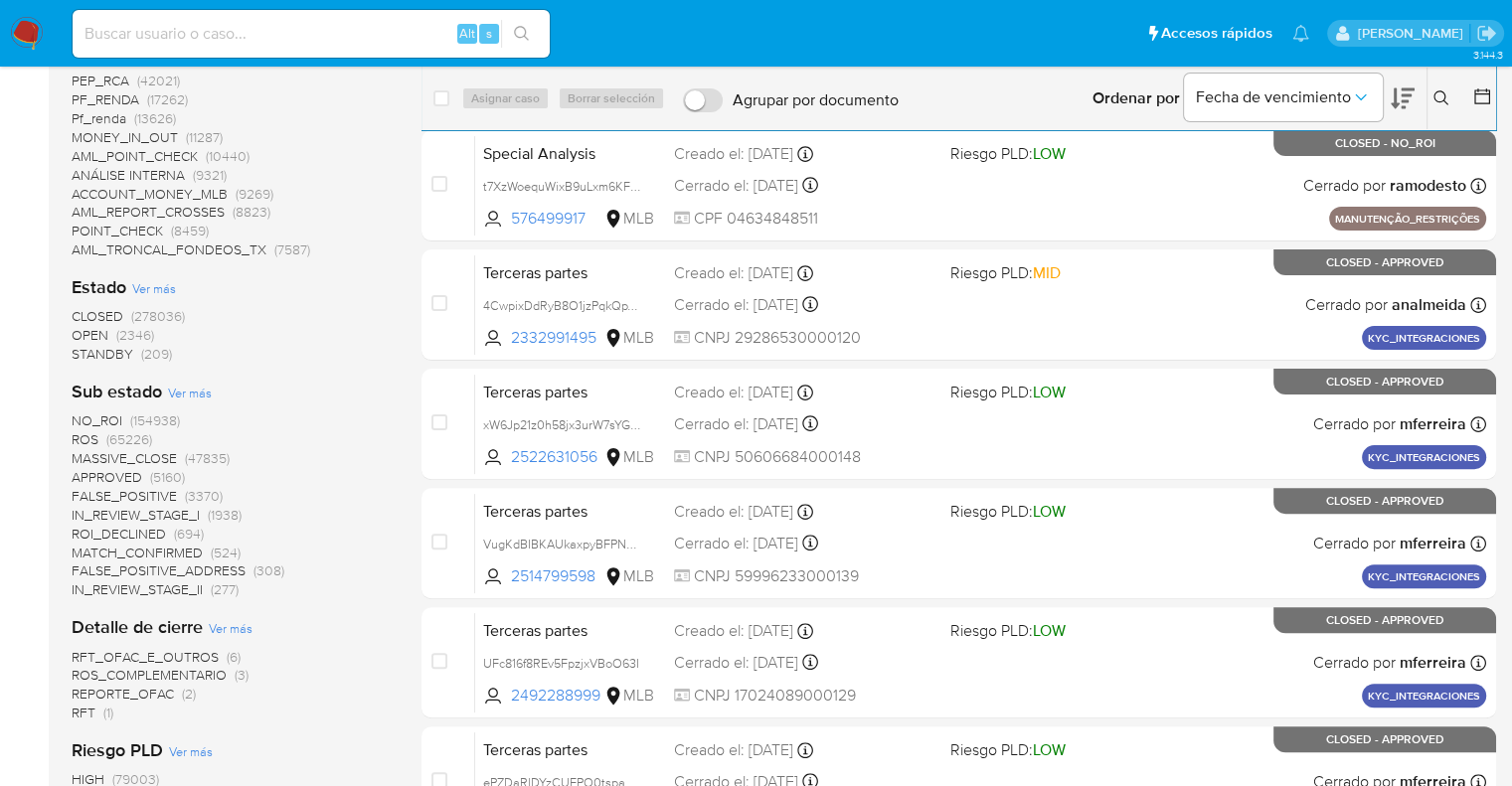 scroll, scrollTop: 497, scrollLeft: 0, axis: vertical 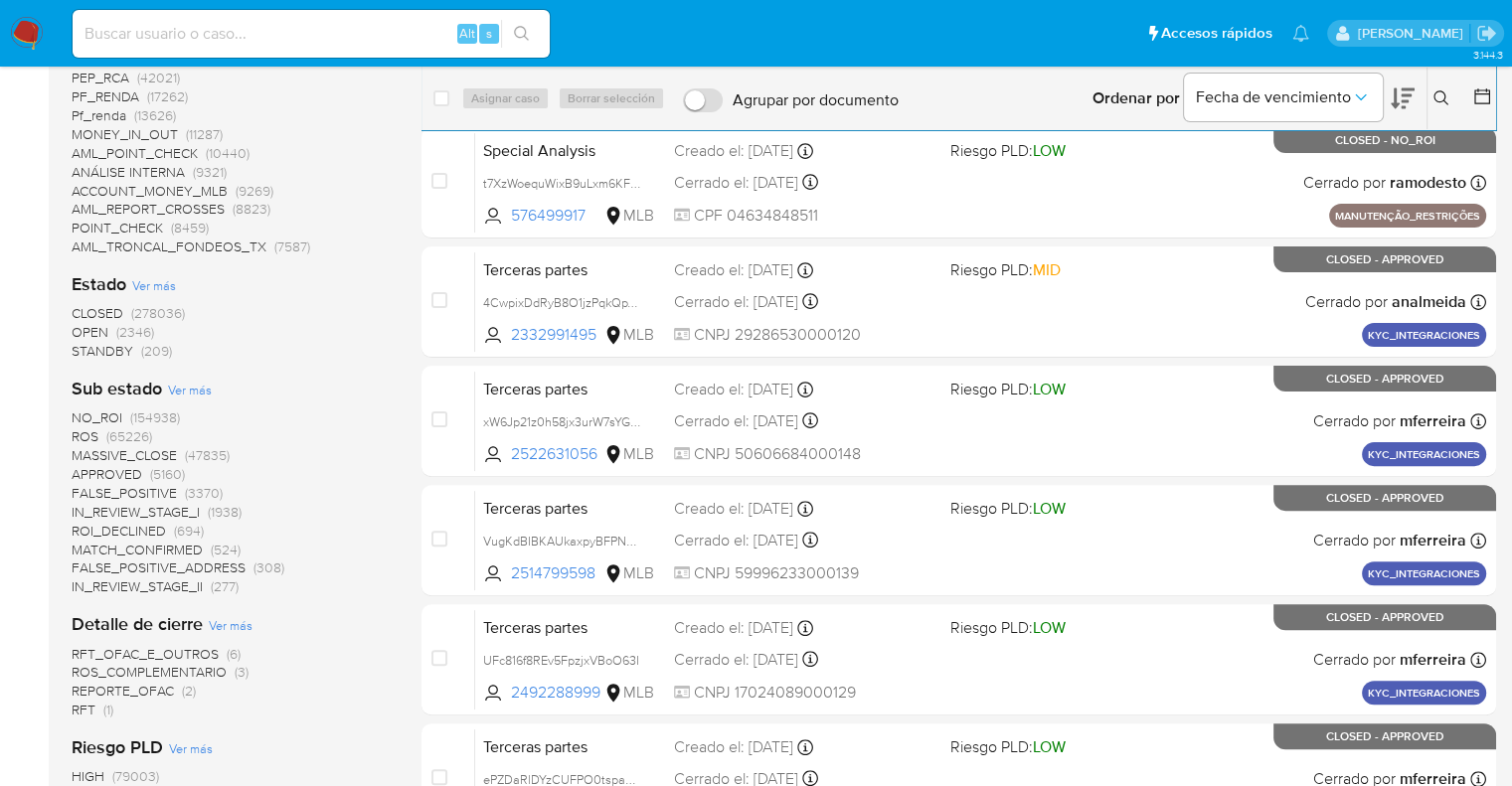 click on "CLOSED" at bounding box center (97, 313) 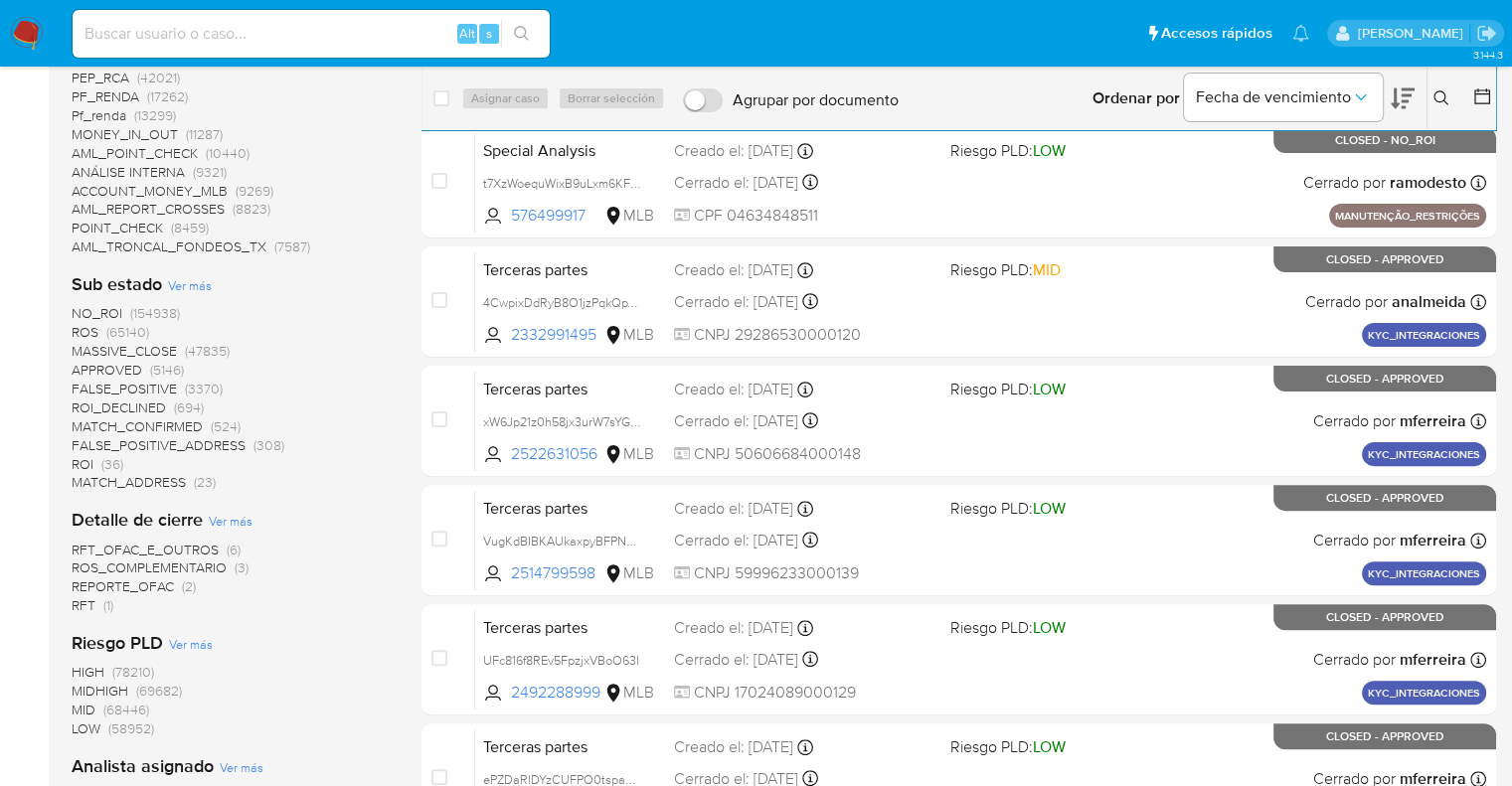 click on "(65140)" at bounding box center (127, 332) 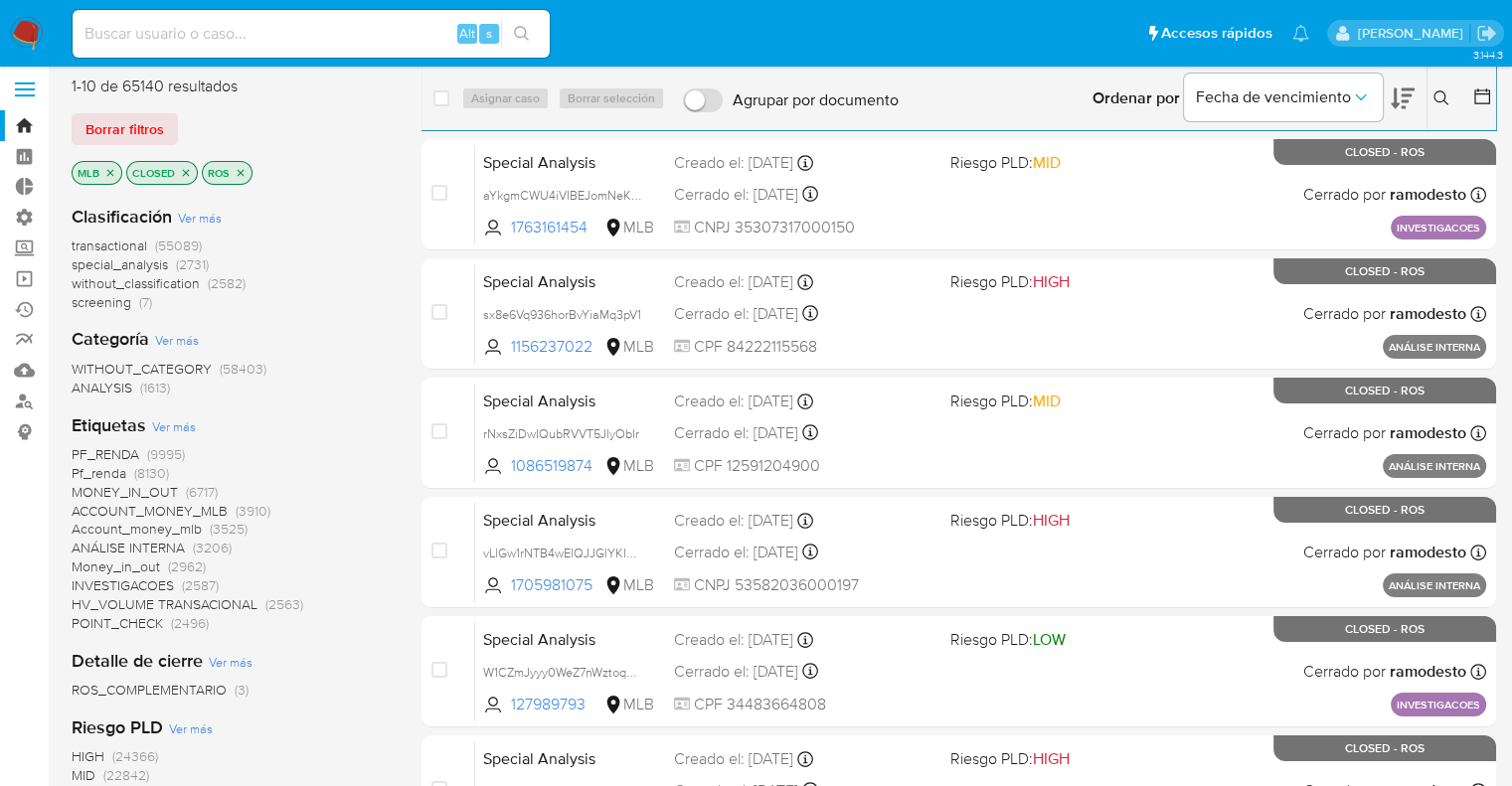 scroll, scrollTop: 0, scrollLeft: 0, axis: both 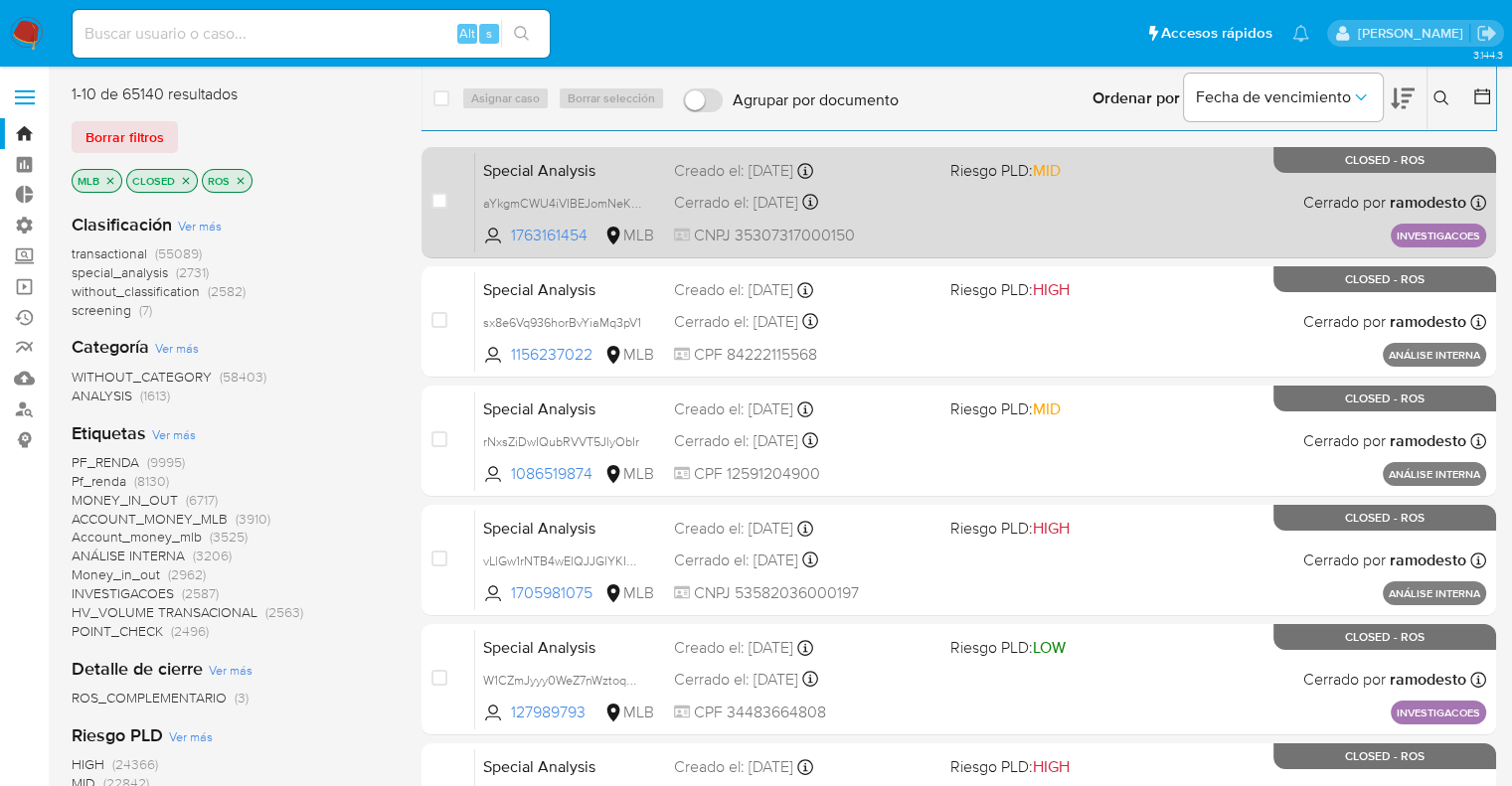 click on "Special Analysis aYkgmCWU4iVIBEJomNeKfgBM 1763161454 MLB Riesgo PLD:  MID Creado el: [DATE]   Creado el: [DATE] 10:50:30 Cerrado el: [DATE]   Cerrado el: [DATE] 12:03:23 CNPJ   35307317000150 Cerrado por   ramodesto   Asignado el: [DATE] 10:50:30 INVESTIGACOES CLOSED - ROS" at bounding box center [980, 202] 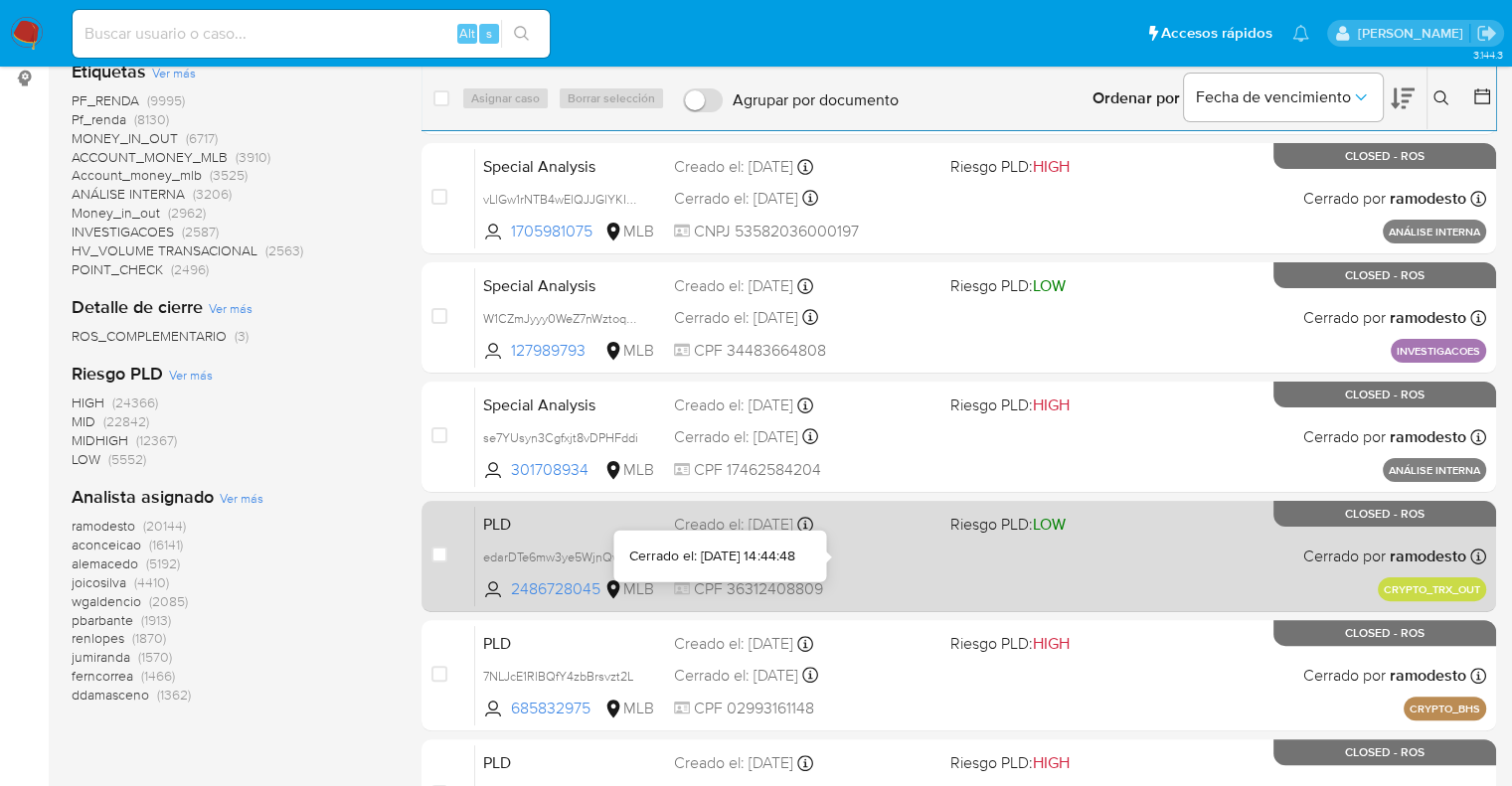 scroll, scrollTop: 397, scrollLeft: 0, axis: vertical 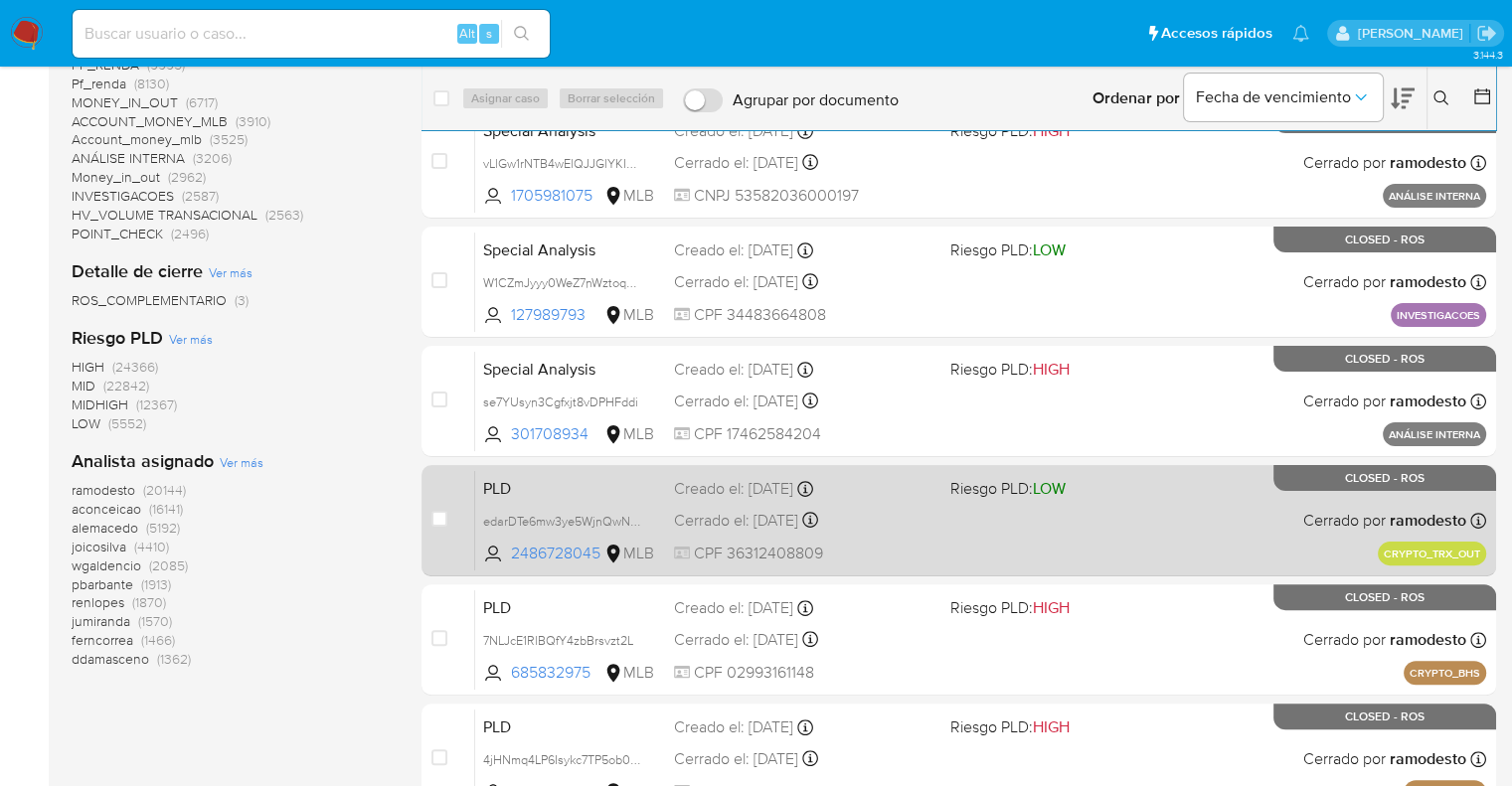 click on "PLD edarDTe6mw3ye5WjnQwNVVjk 2486728045 MLB Riesgo PLD:  LOW Creado el: [DATE]   Creado el: [DATE] 15:34:21 Cerrado el: [DATE]   Cerrado el: [DATE] 14:44:48 CPF   36312408809 Cerrado por   ramodesto   Asignado el: [DATE] 15:34:21 CRYPTO_TRX_OUT CLOSED - ROS" at bounding box center [980, 520] 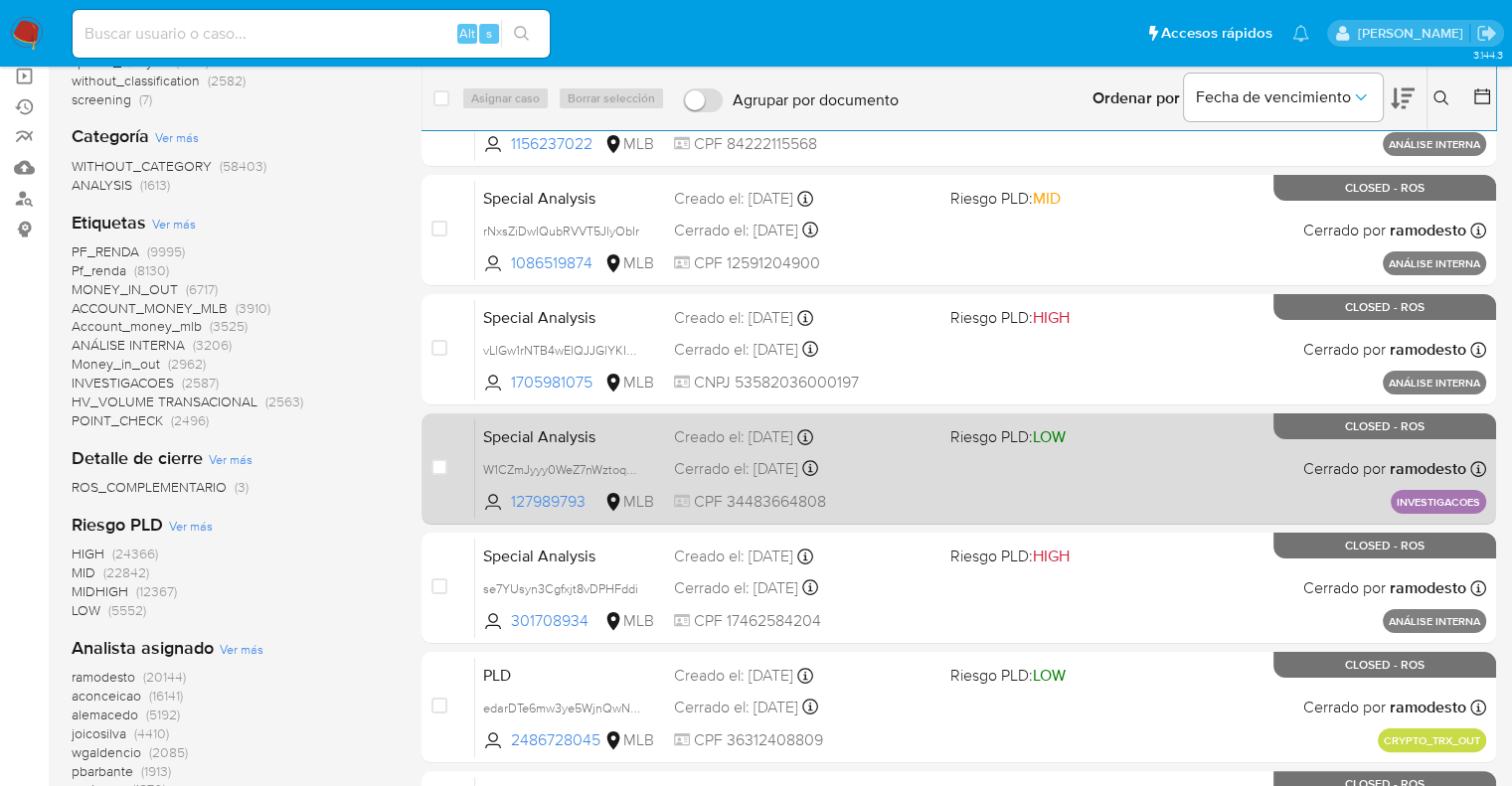 scroll, scrollTop: 0, scrollLeft: 0, axis: both 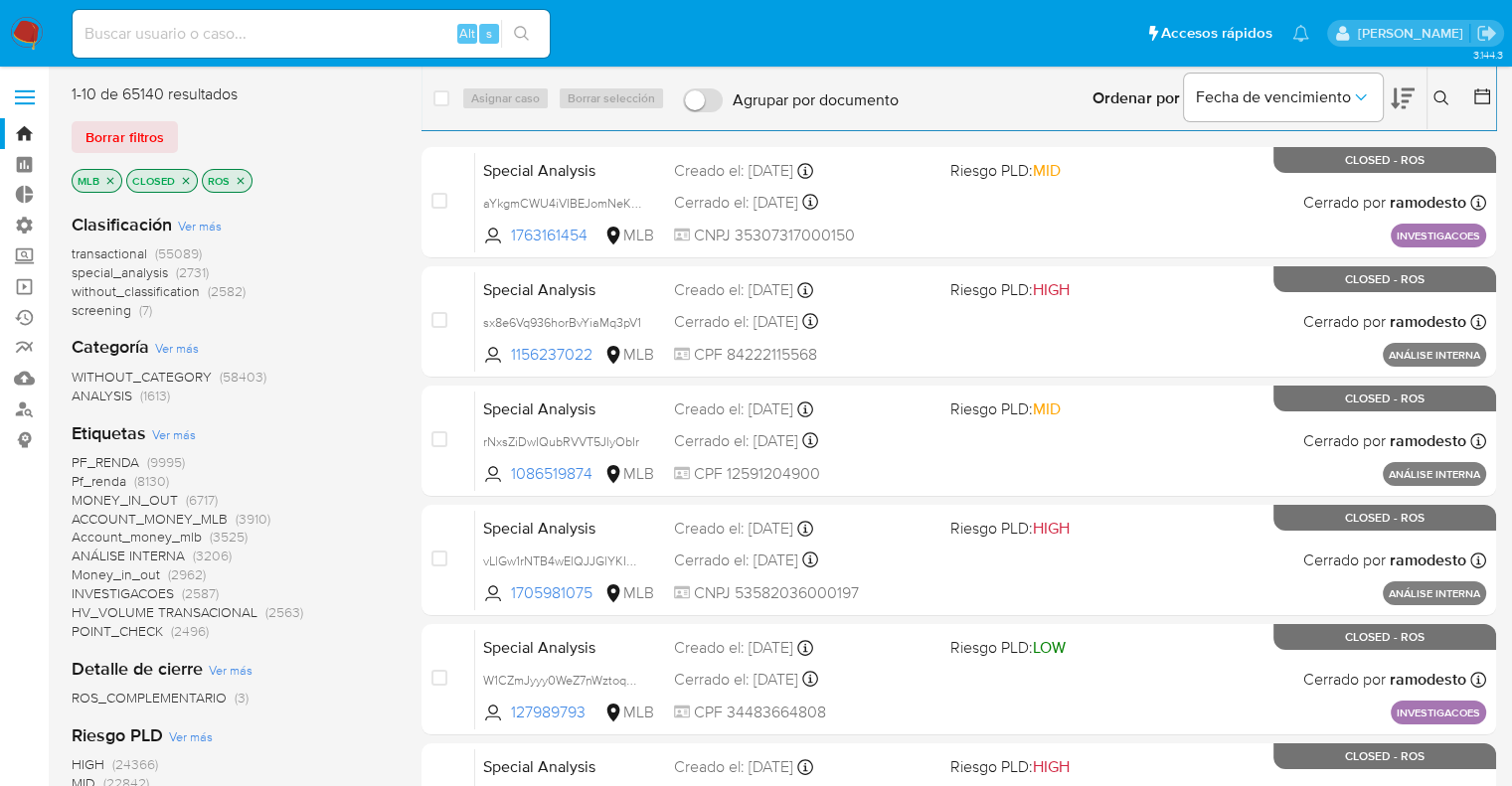 click on "CLOSED" at bounding box center (162, 181) 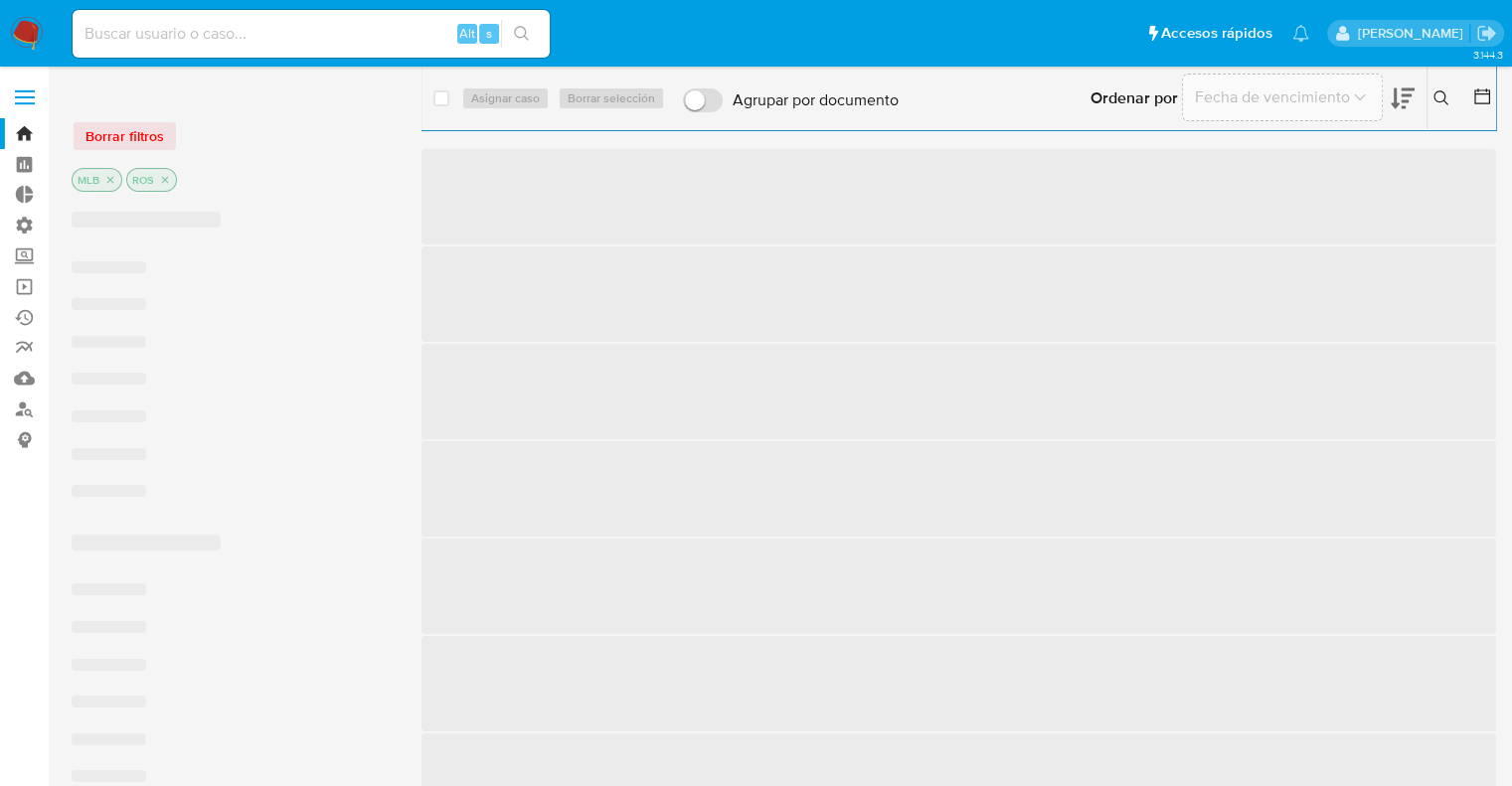 click on "MLB ROS" at bounding box center [231, 182] 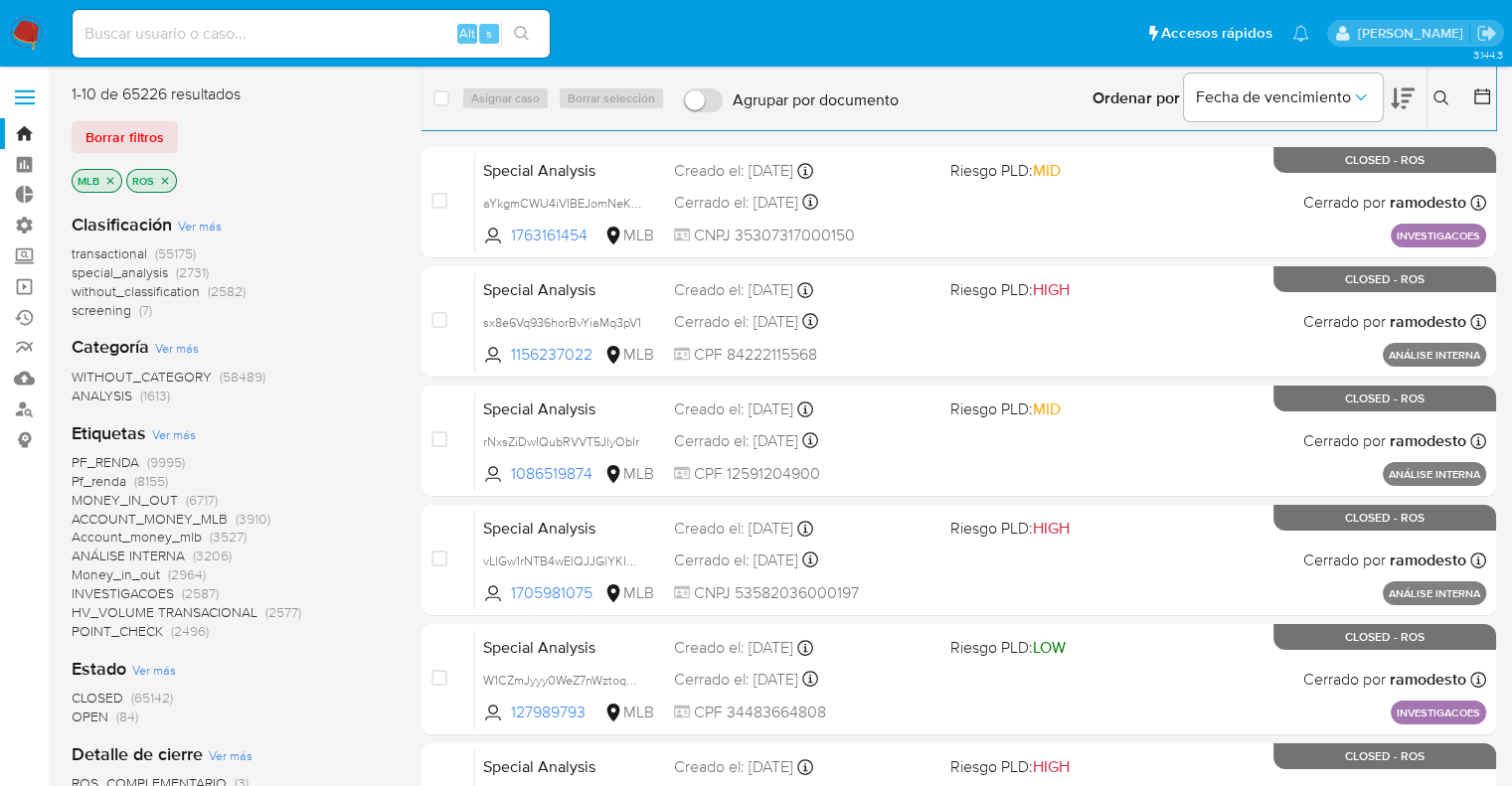 click 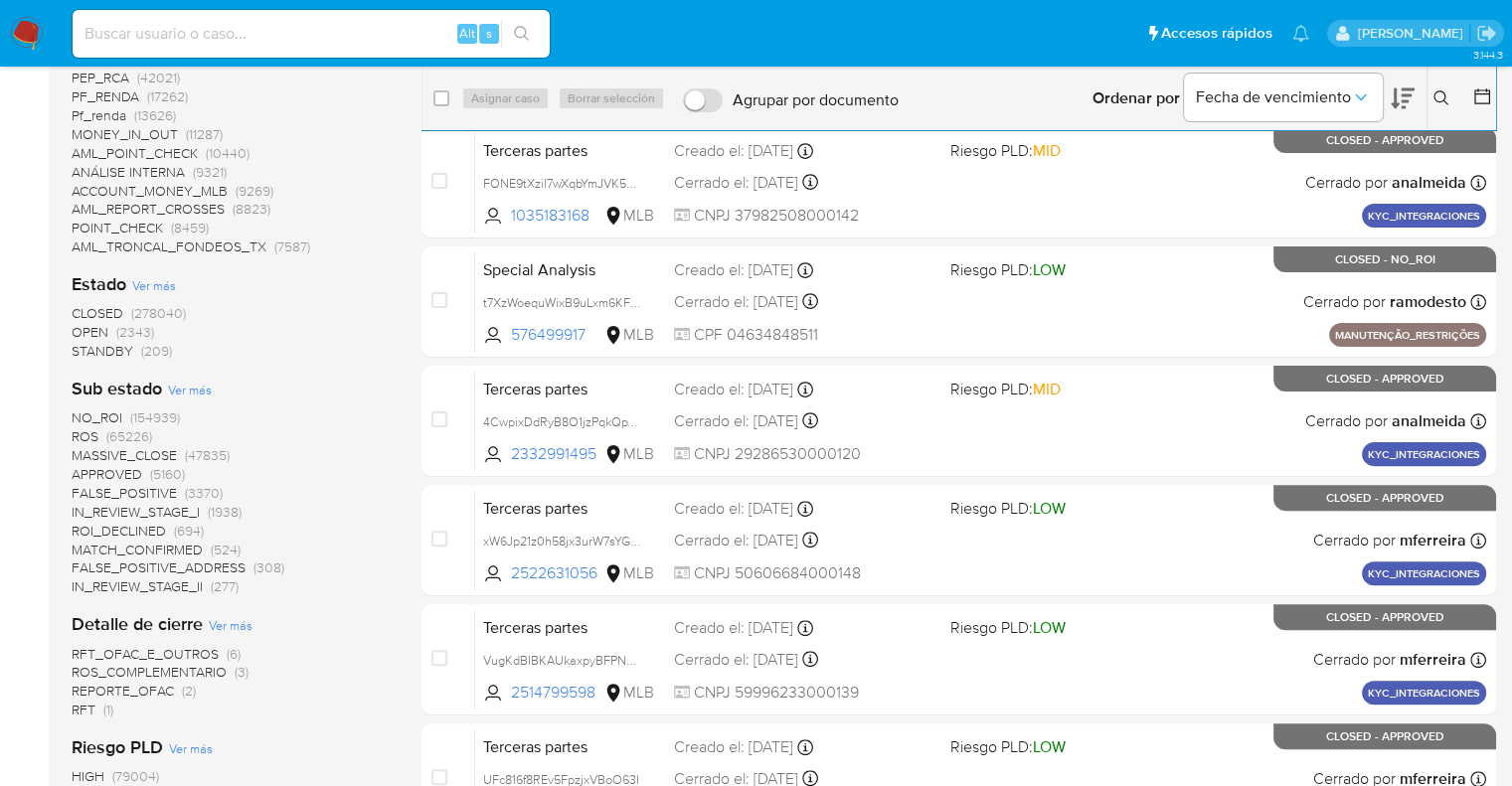 scroll, scrollTop: 596, scrollLeft: 0, axis: vertical 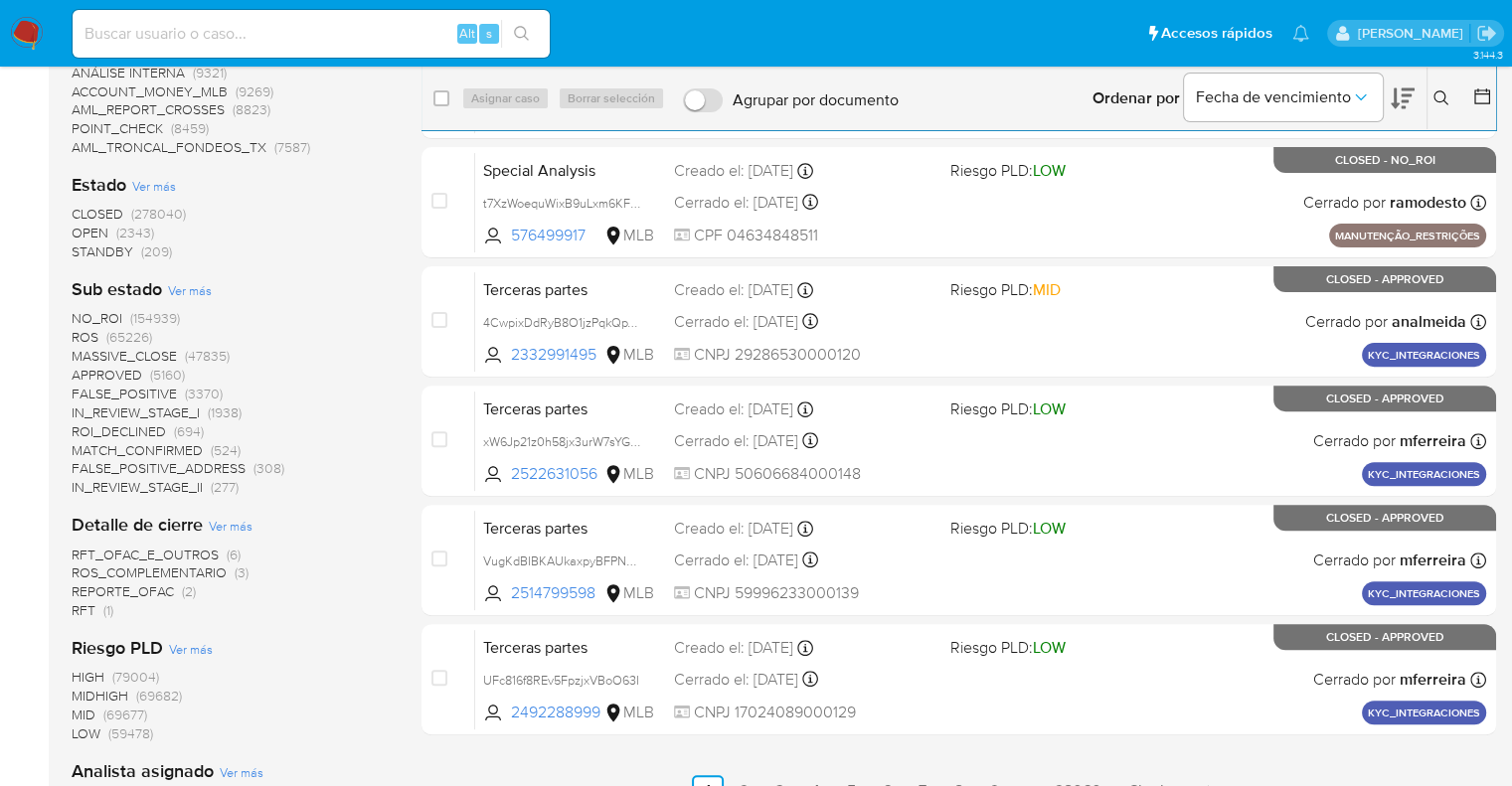 click on "OPEN" at bounding box center [89, 233] 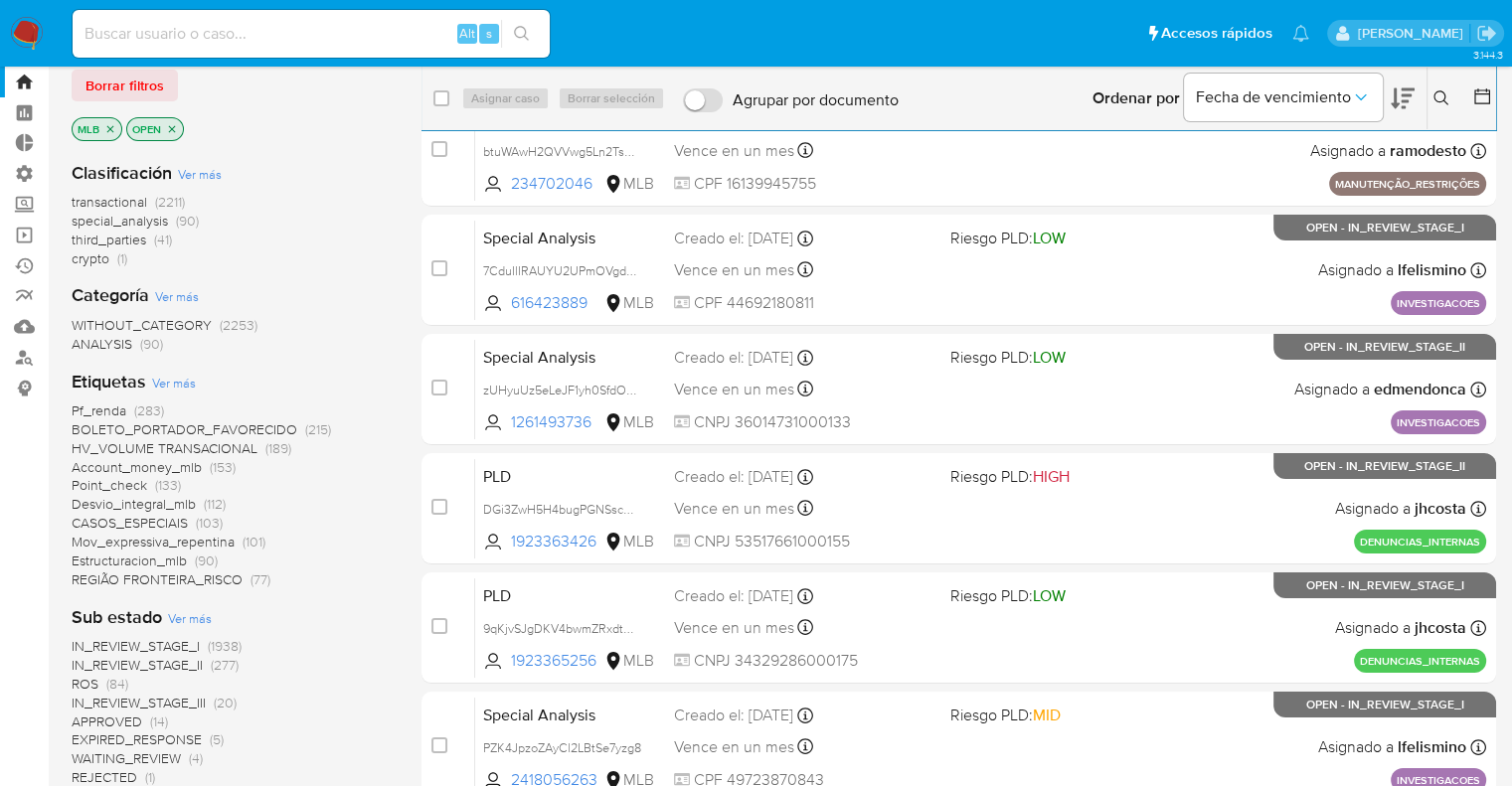 scroll, scrollTop: 99, scrollLeft: 0, axis: vertical 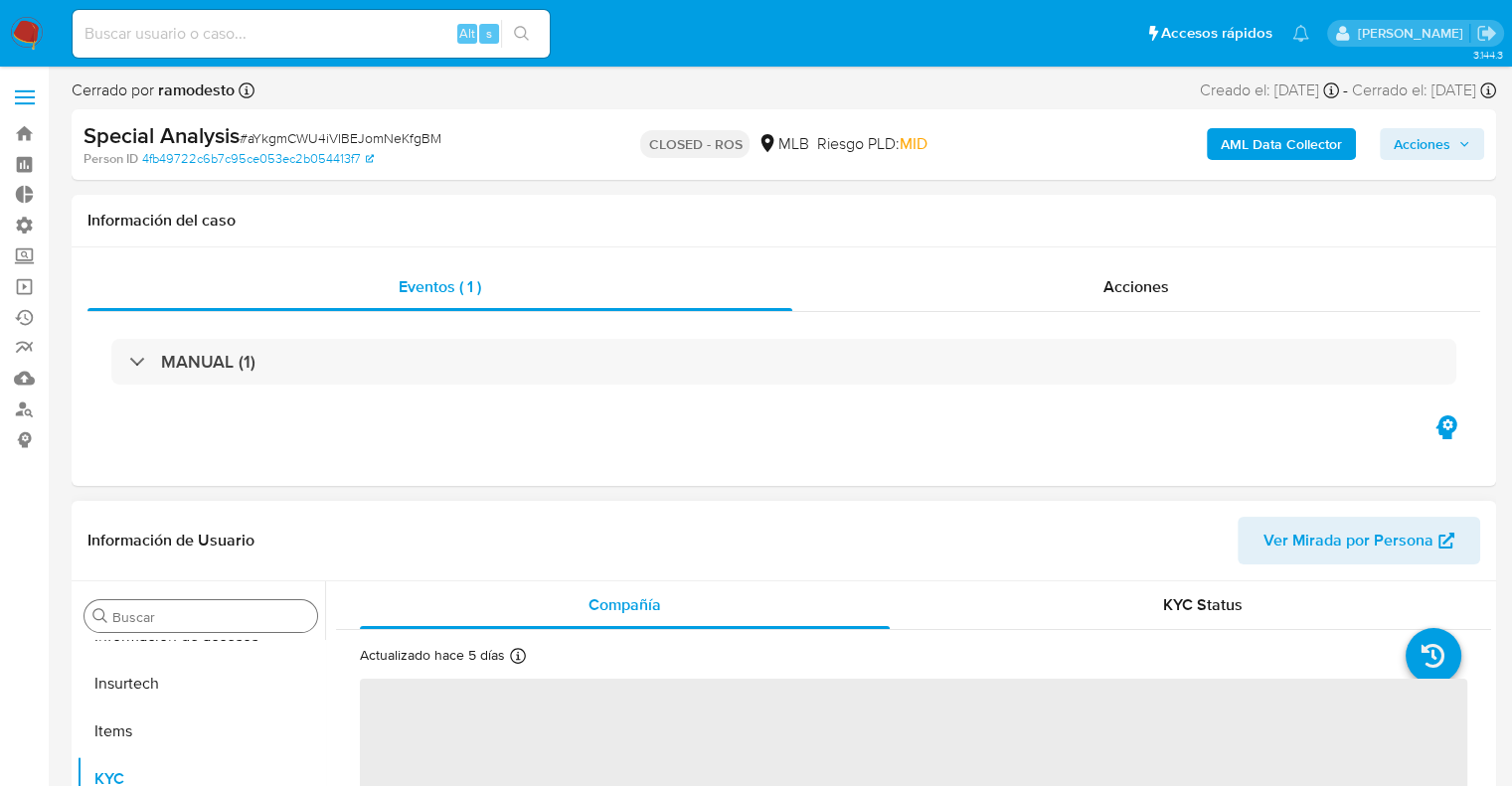 click on "Buscar" at bounding box center [201, 616] 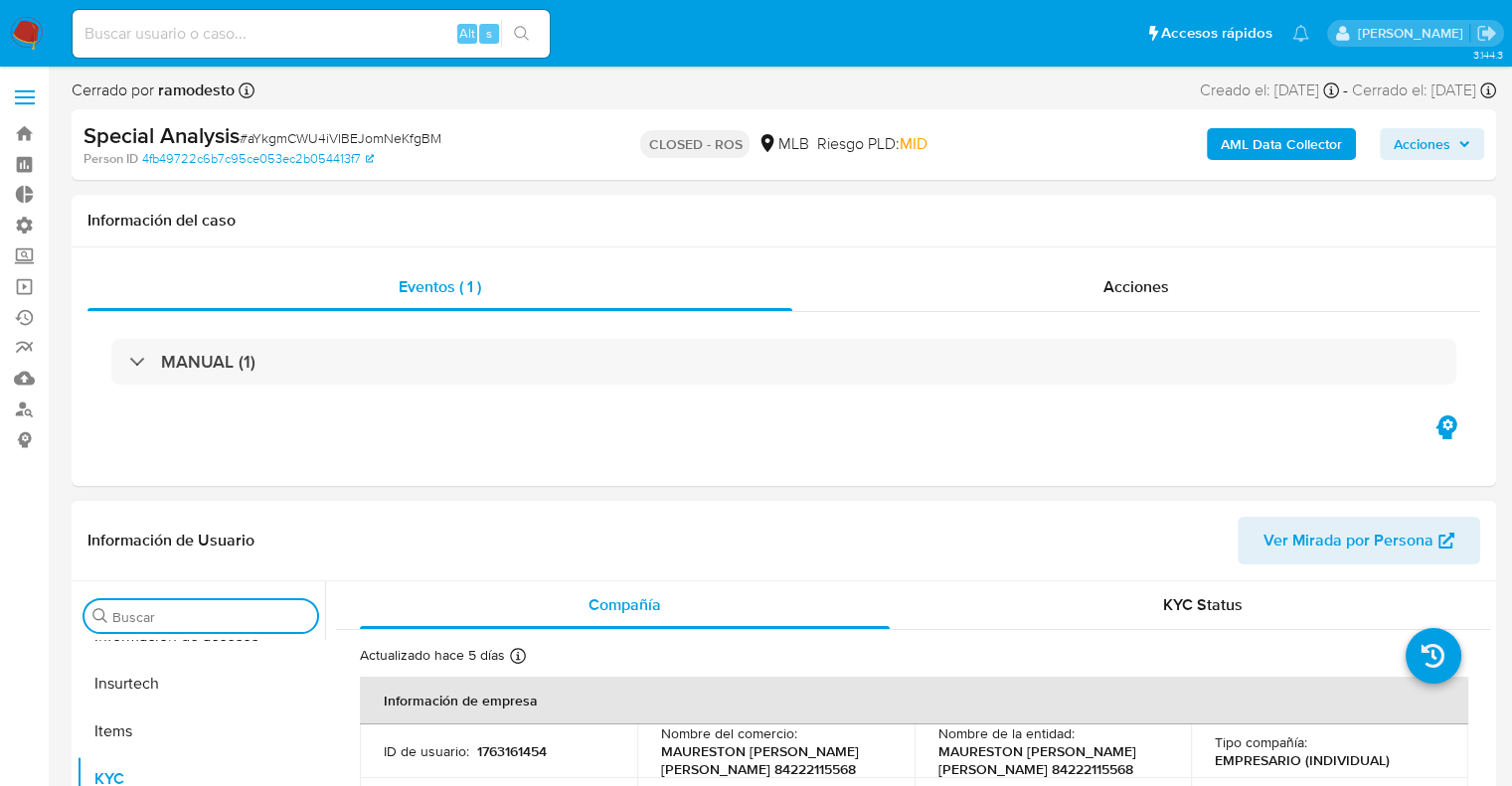 click on "Buscar" at bounding box center [211, 617] 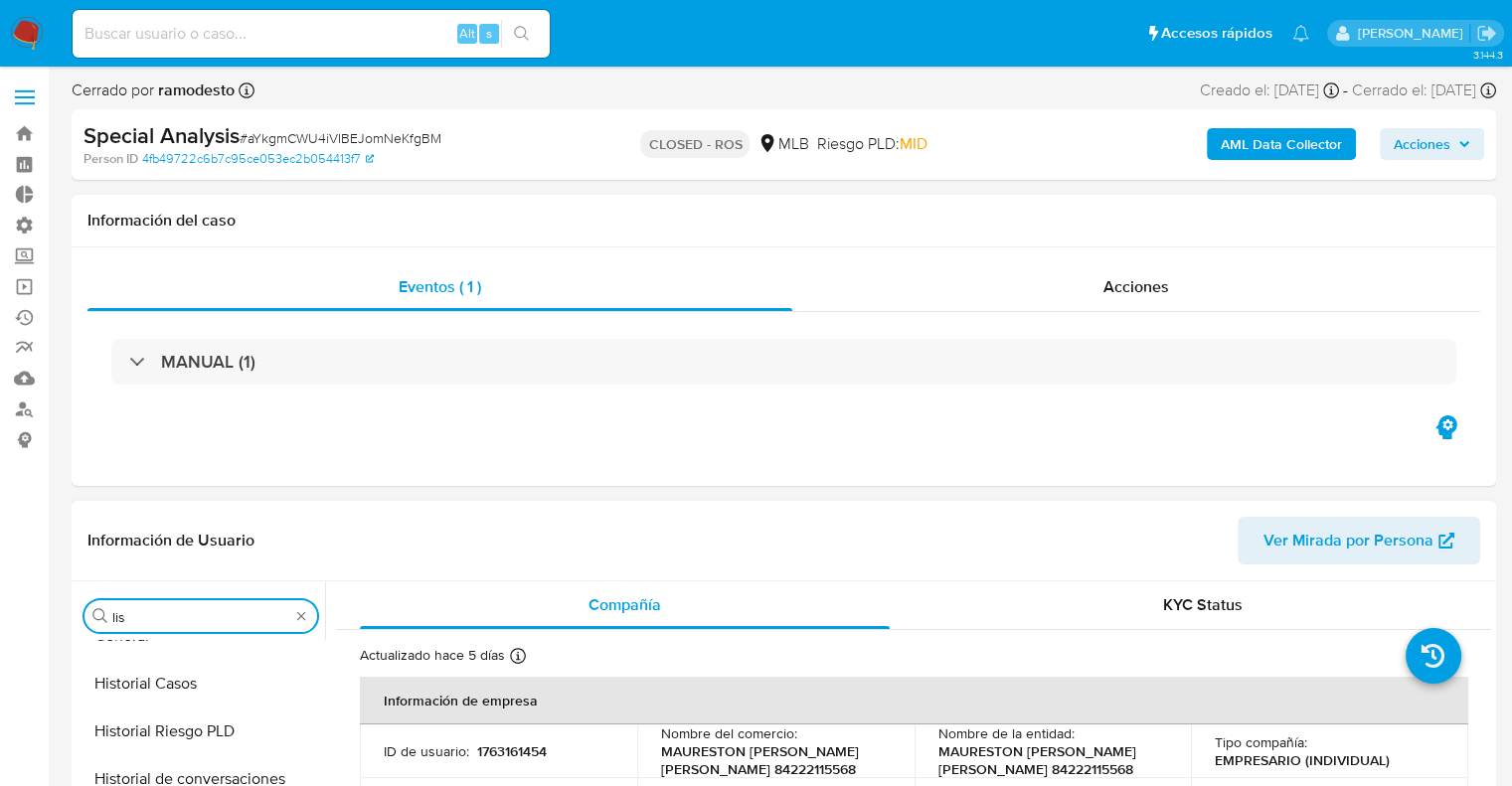 scroll, scrollTop: 0, scrollLeft: 0, axis: both 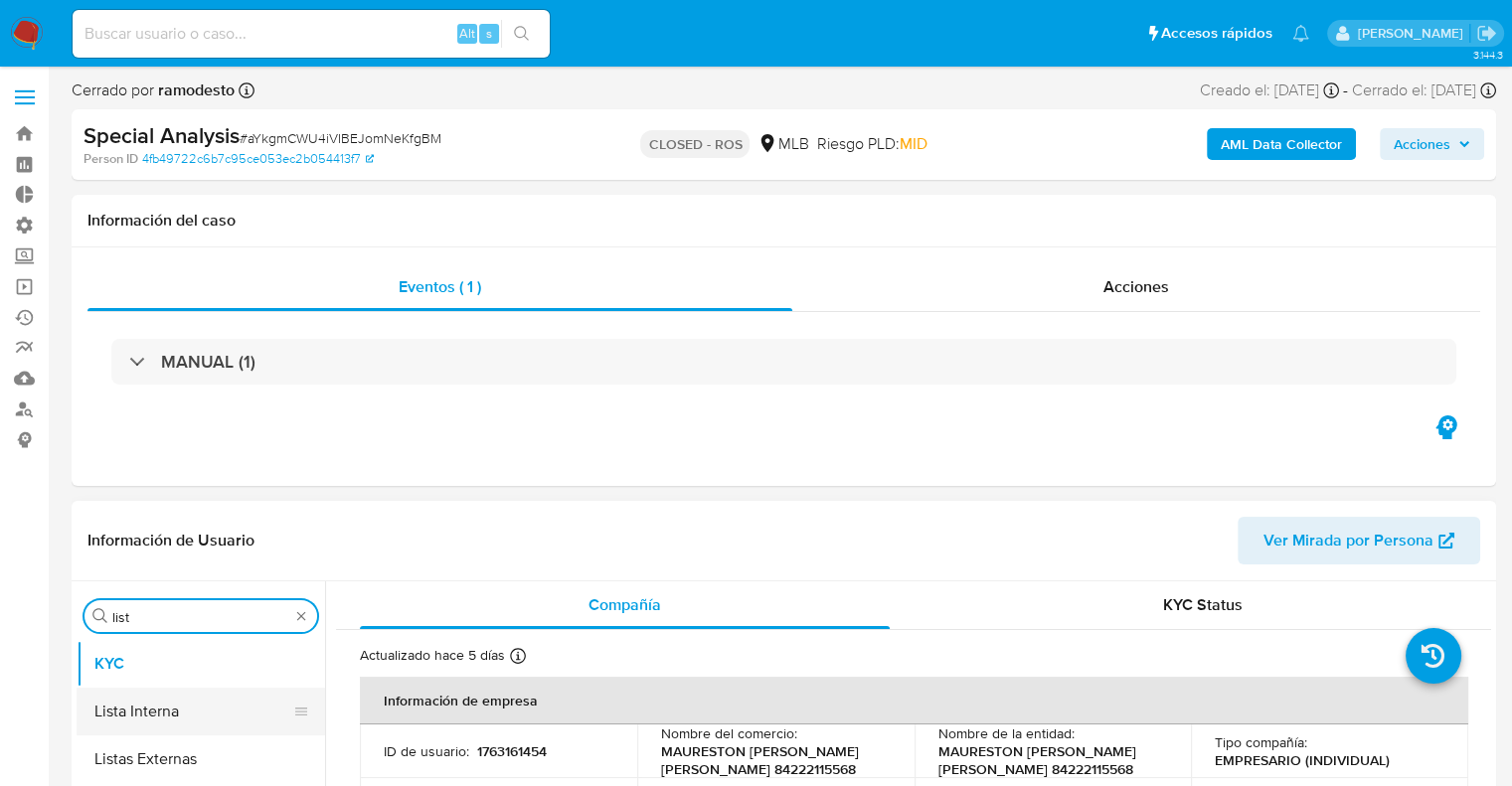 type on "list" 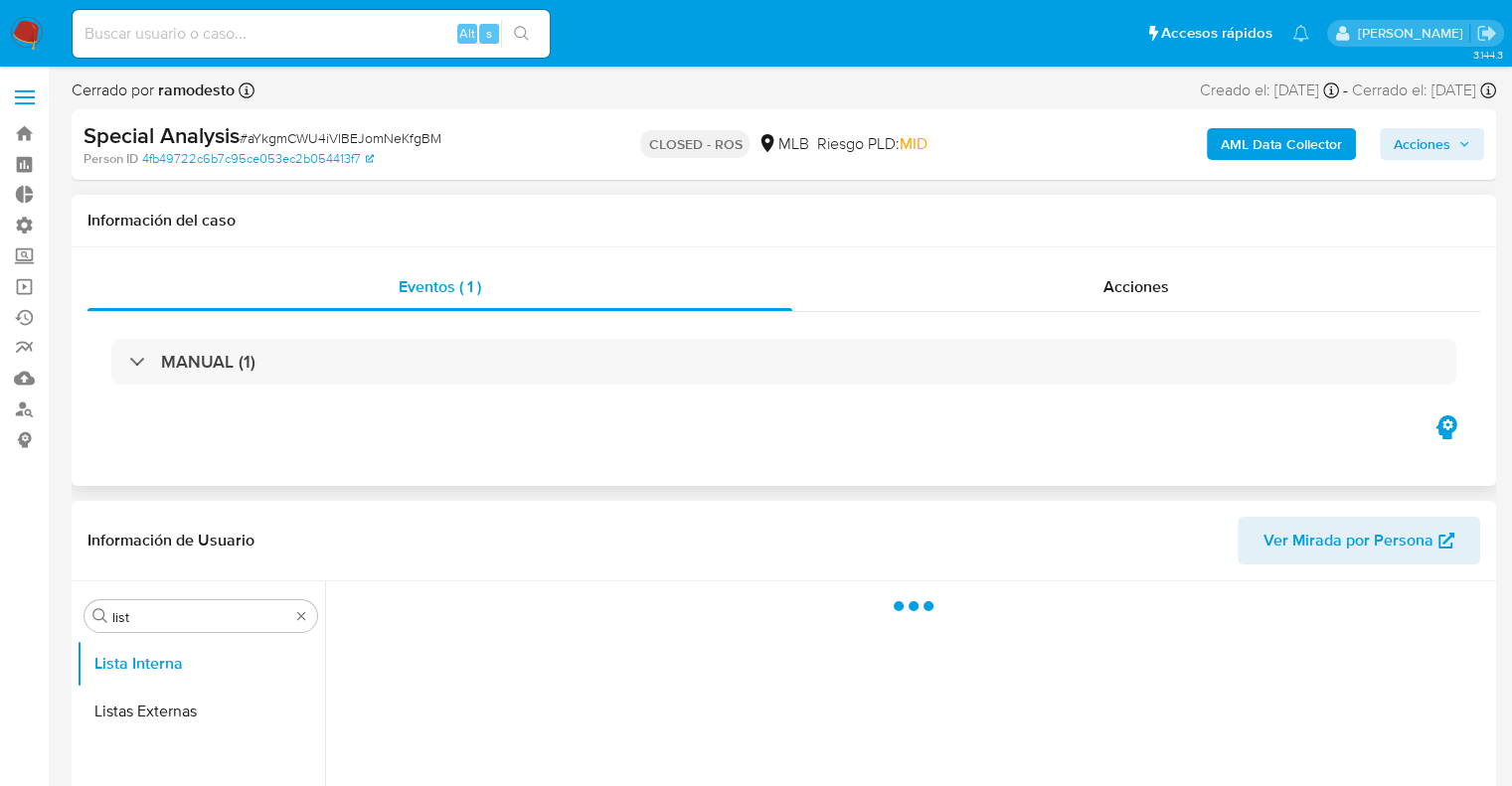 scroll, scrollTop: 199, scrollLeft: 0, axis: vertical 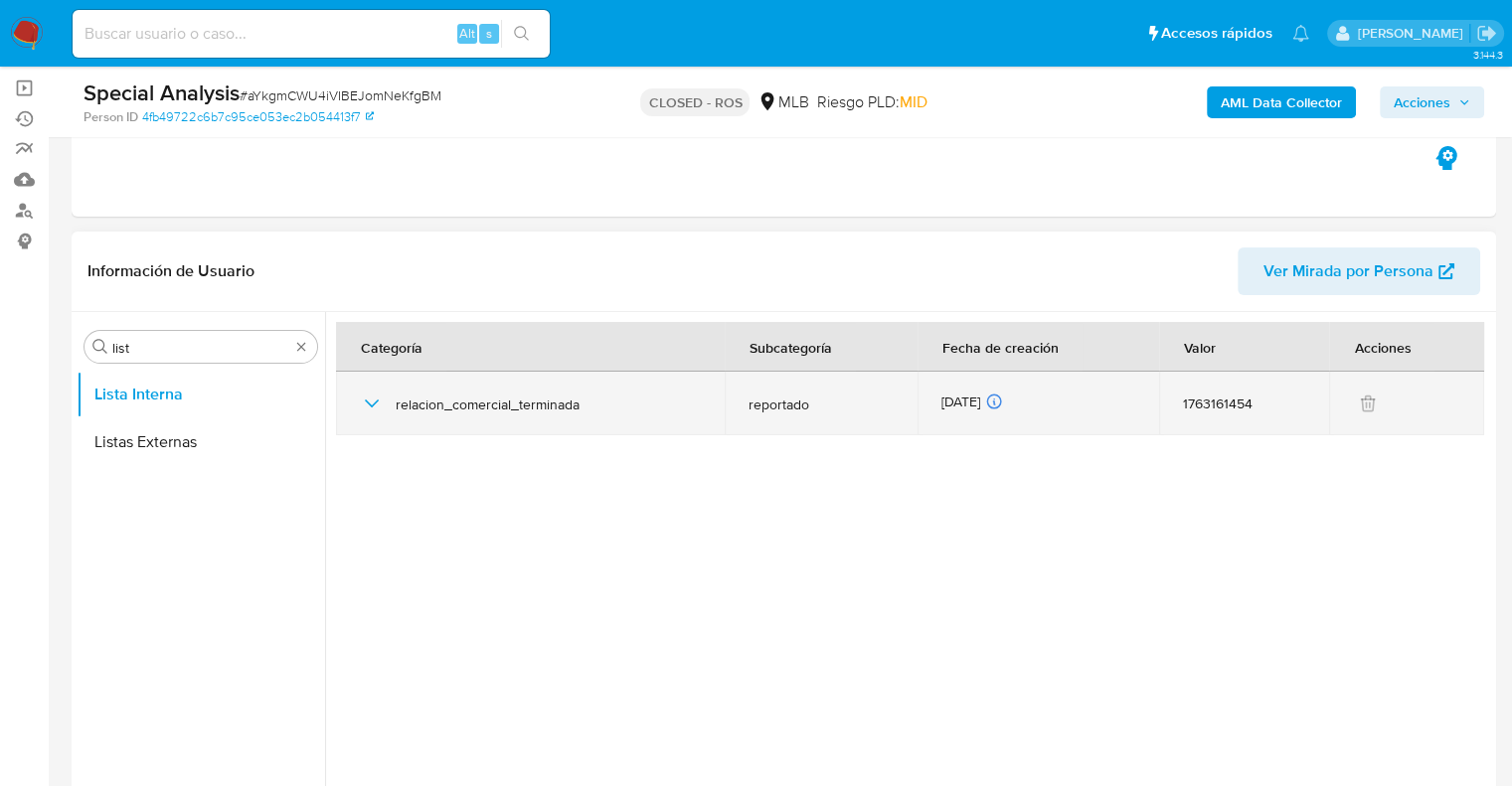 click 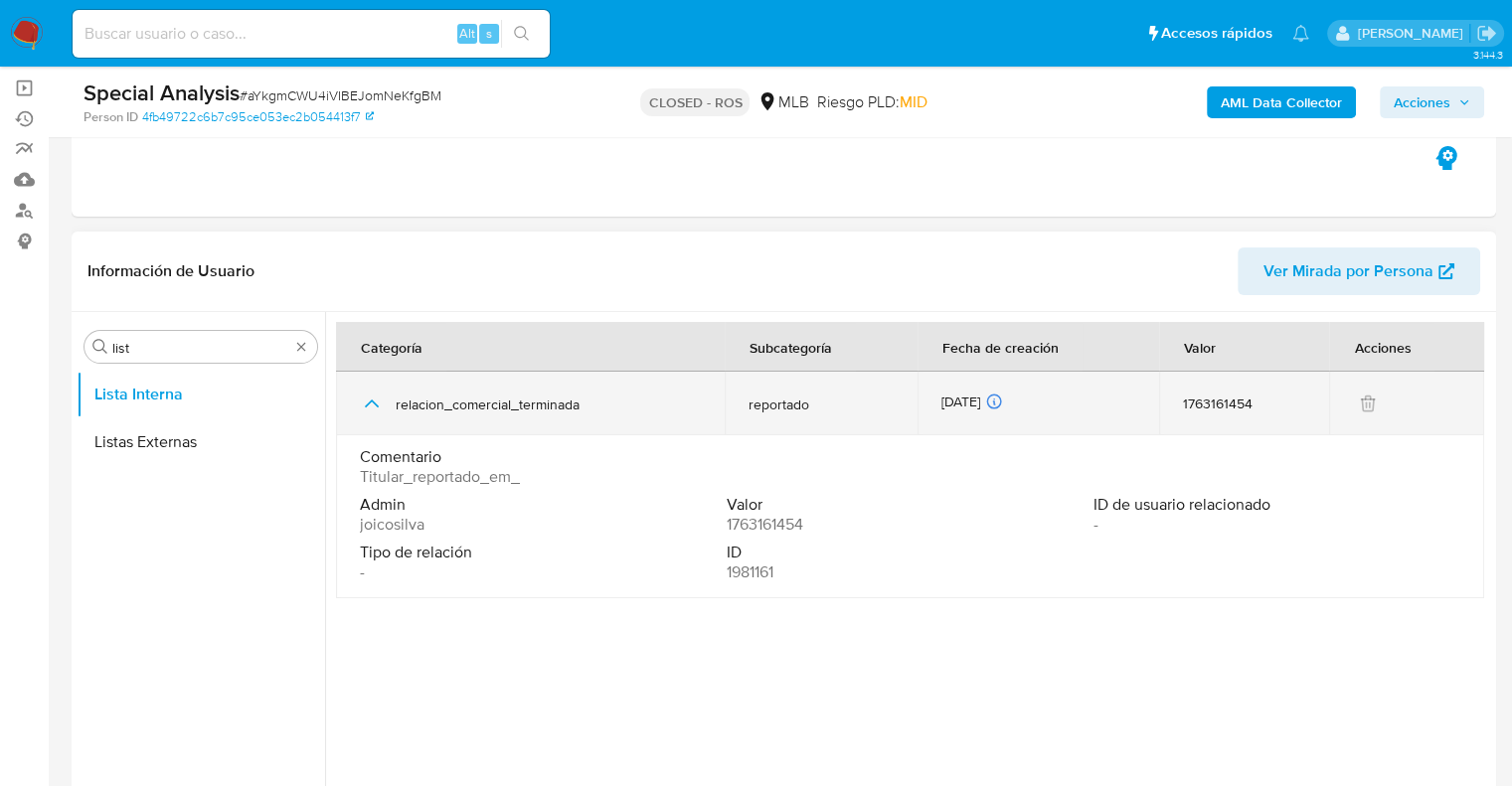 click 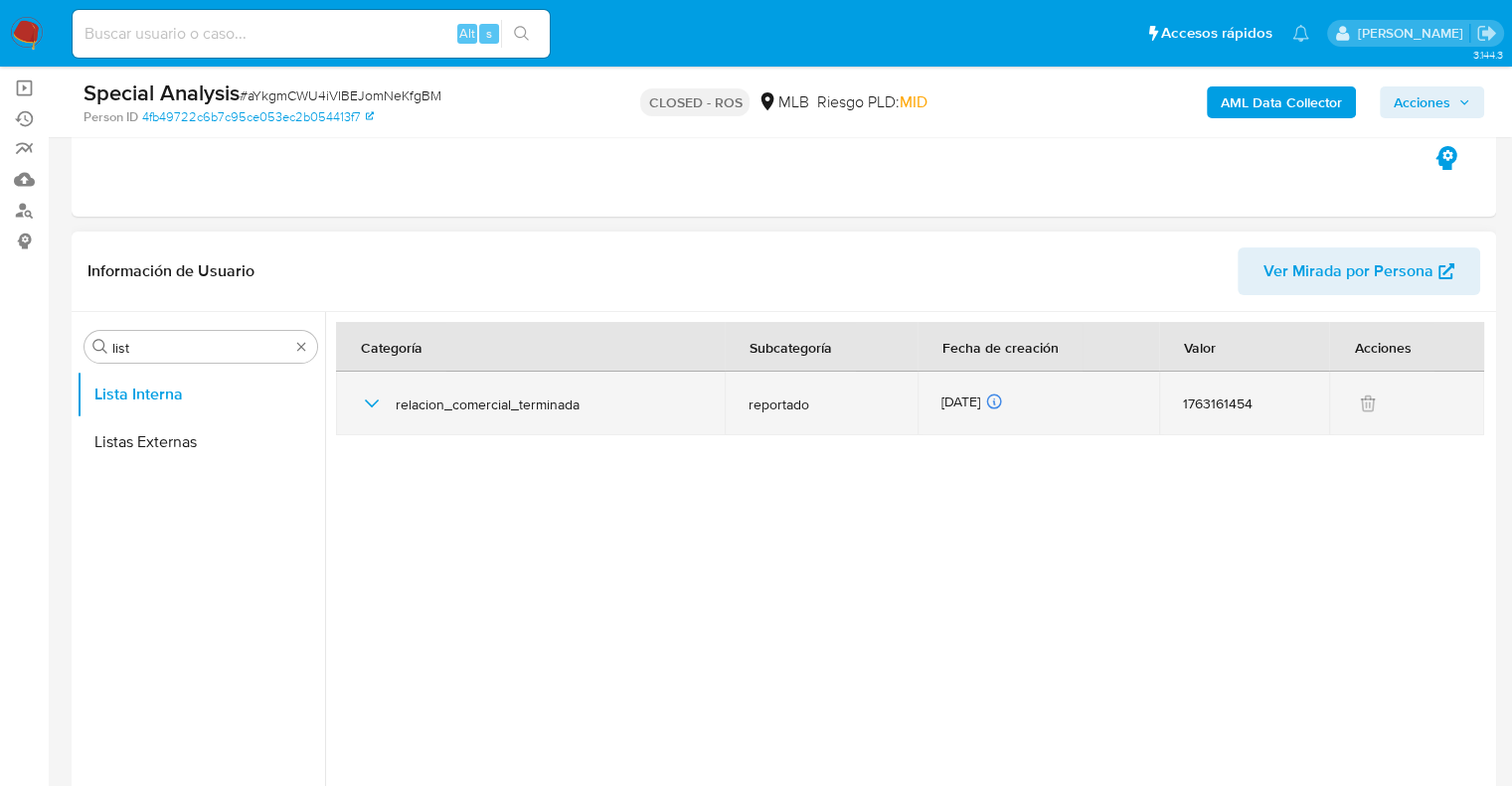 click on "reportado" at bounding box center [820, 404] 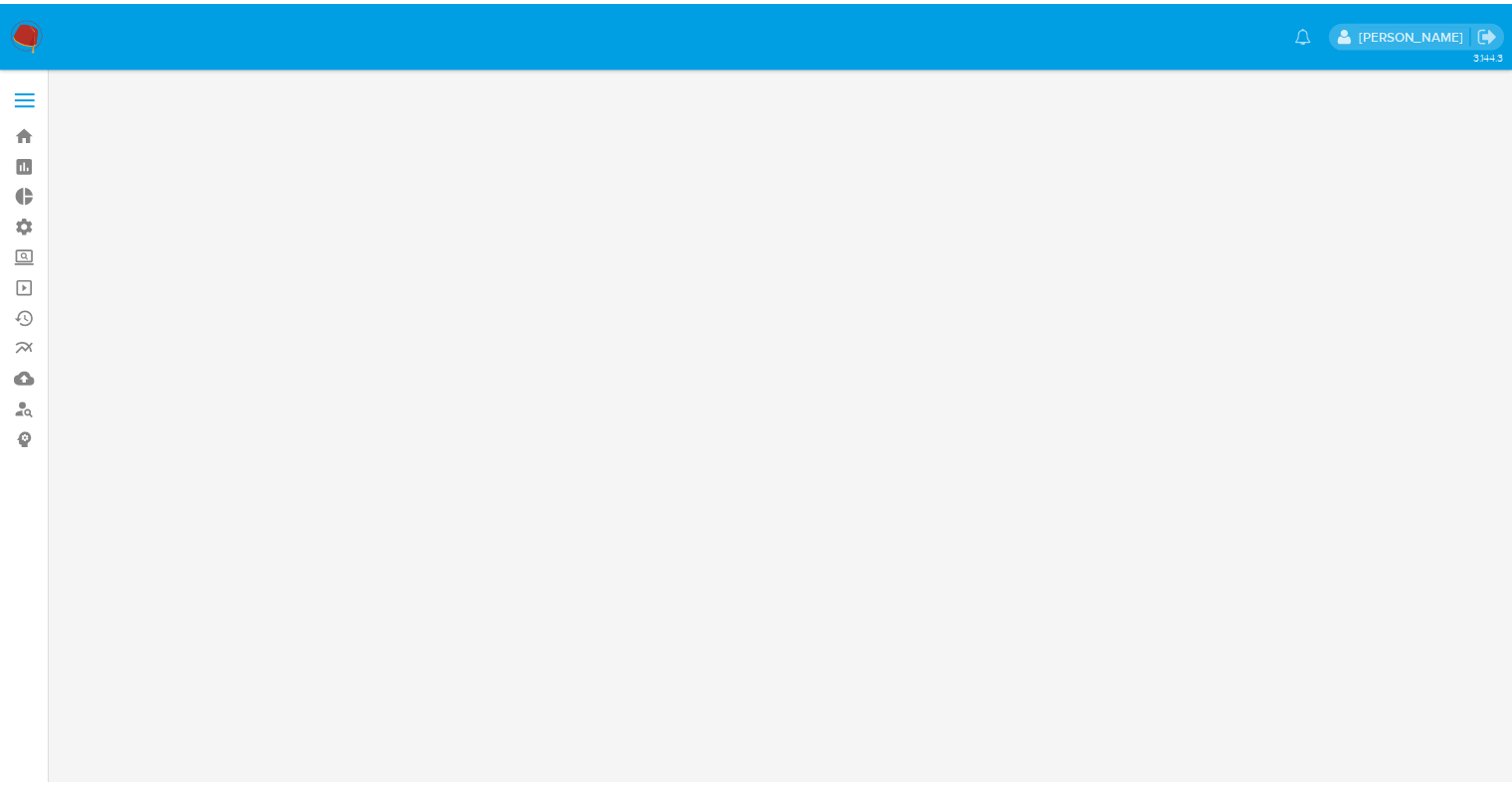 scroll, scrollTop: 0, scrollLeft: 0, axis: both 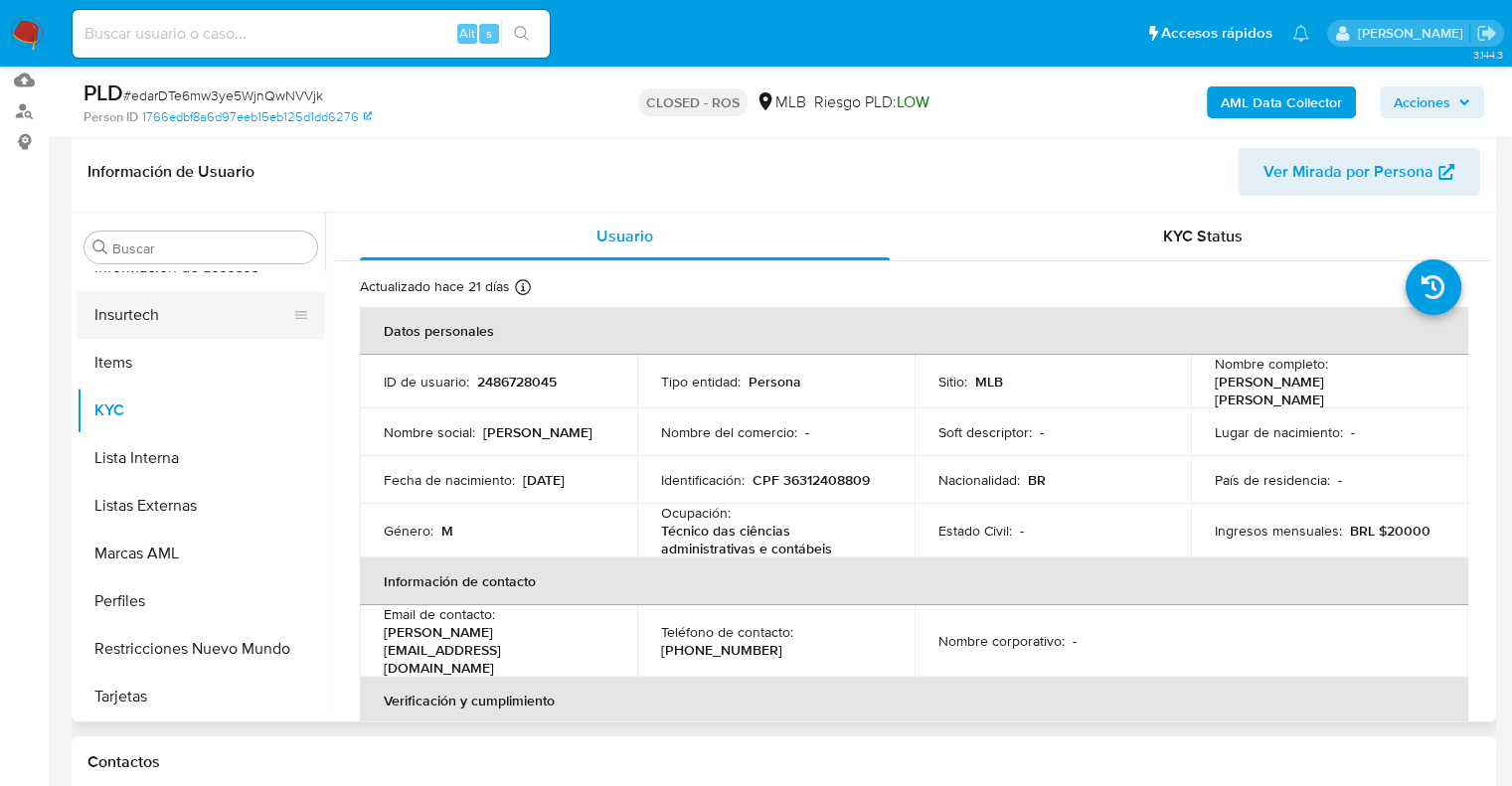 select on "10" 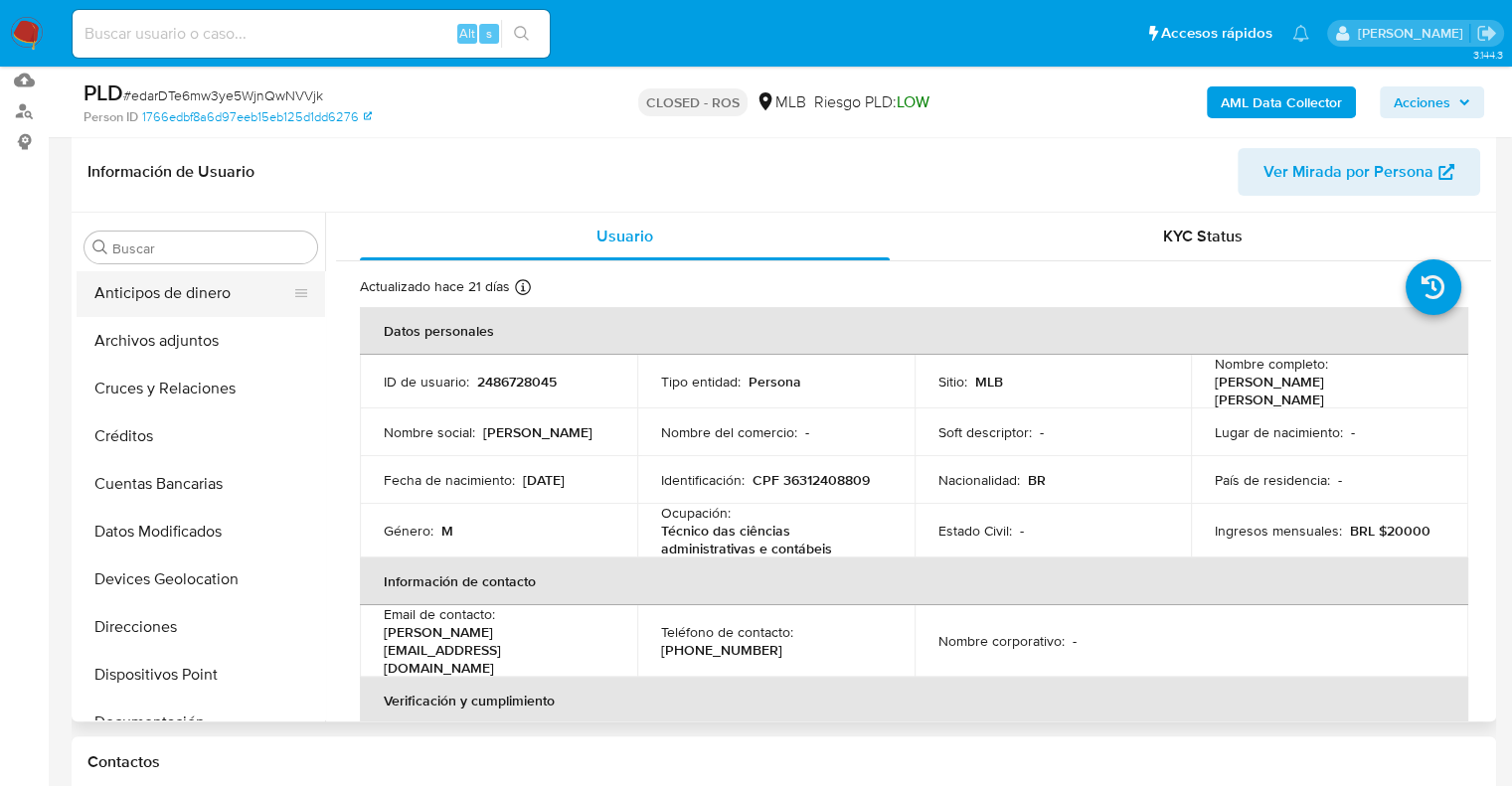 scroll, scrollTop: 0, scrollLeft: 0, axis: both 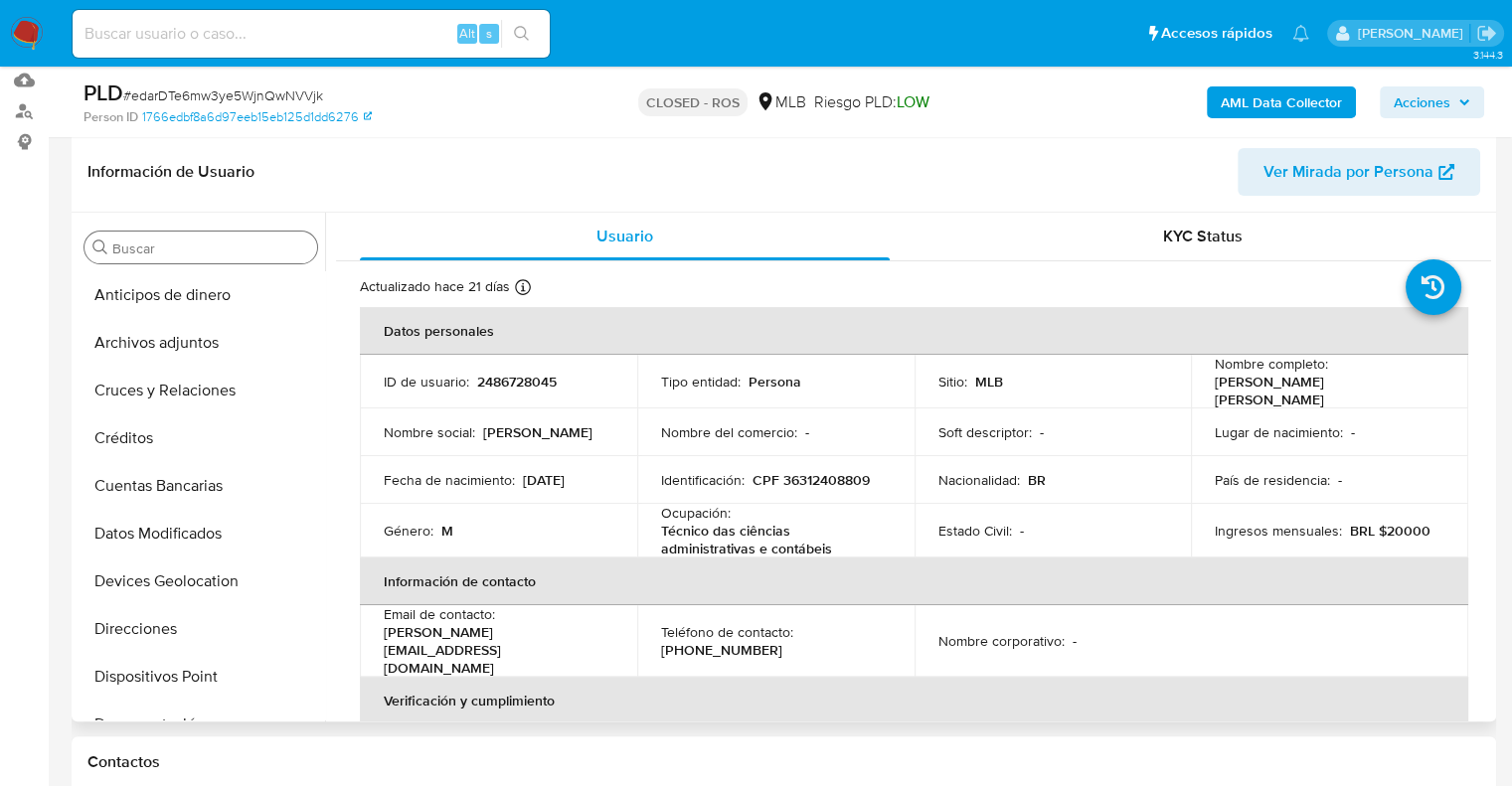 click on "Buscar" at bounding box center (201, 247) 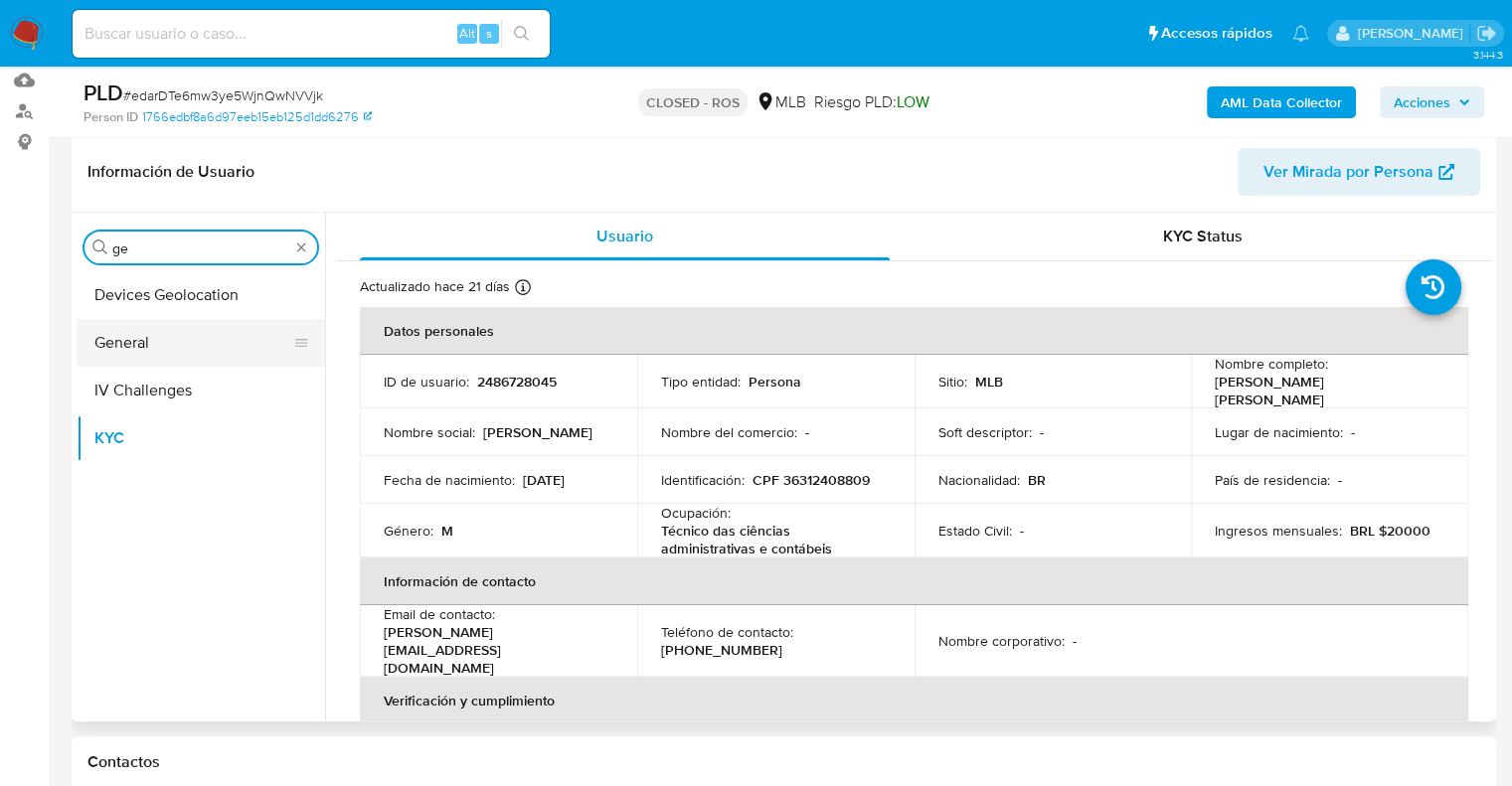click on "General" at bounding box center (193, 343) 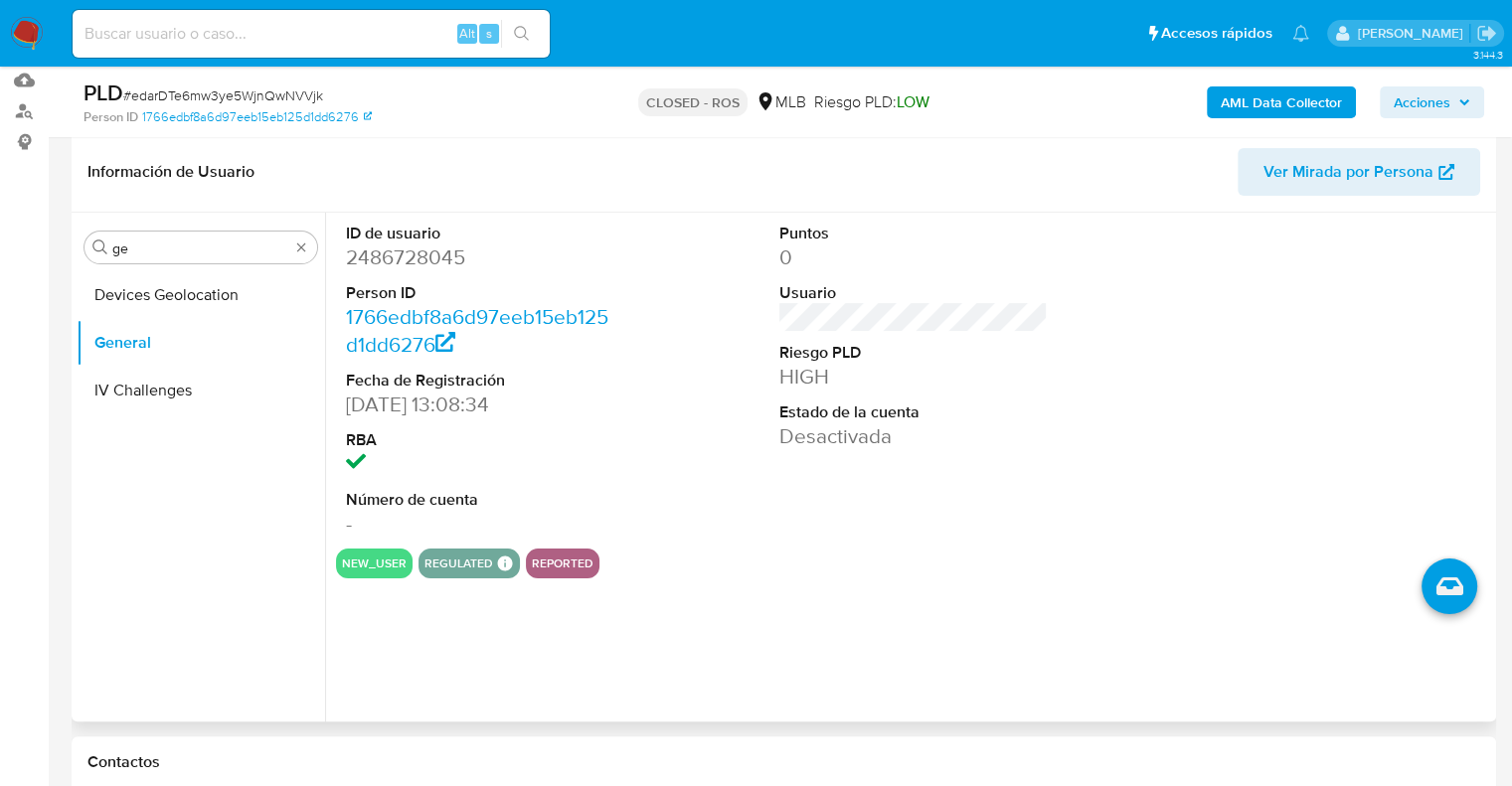 click on "reported" at bounding box center (563, 563) 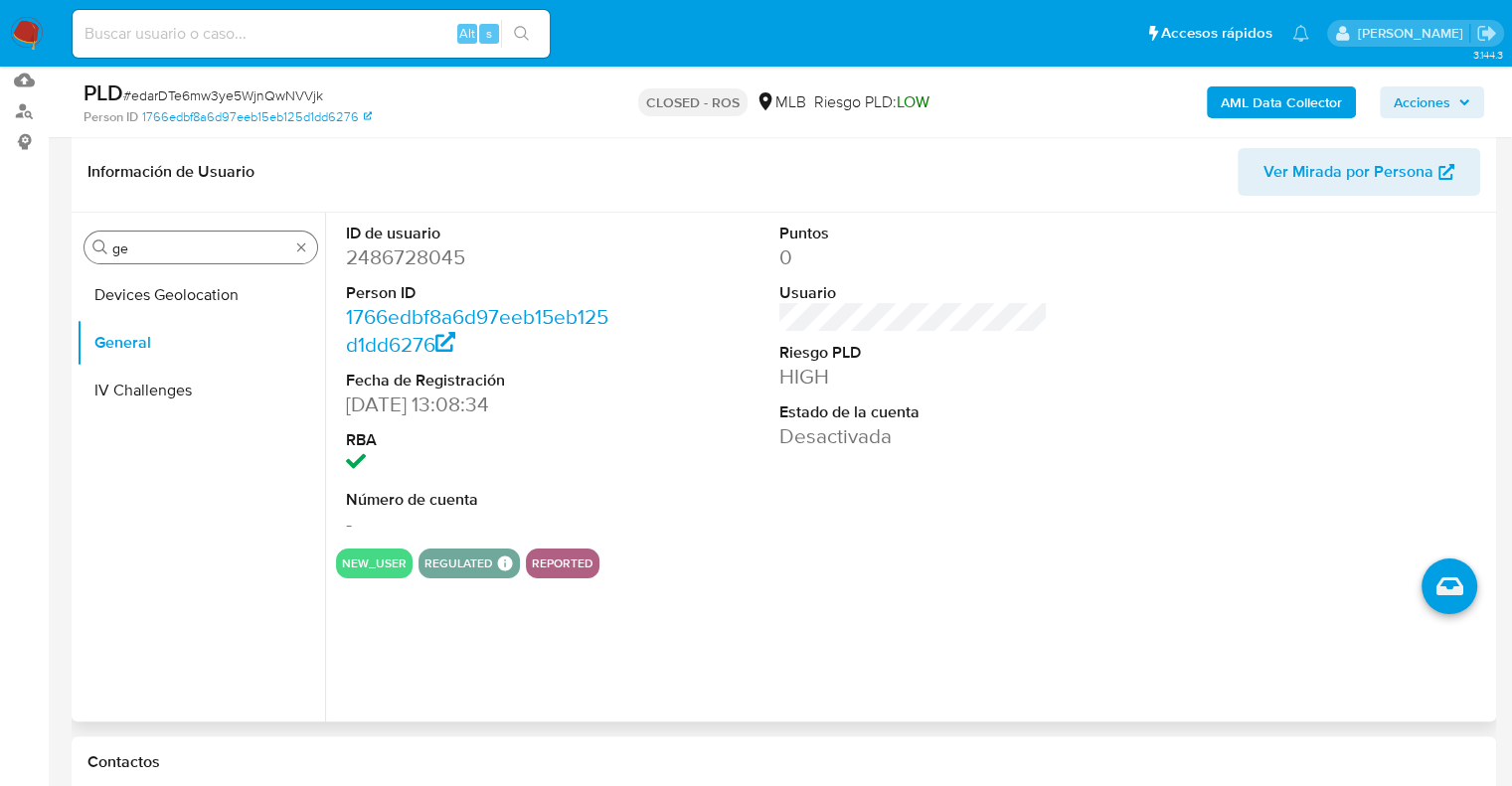 click on "ge" at bounding box center [201, 248] 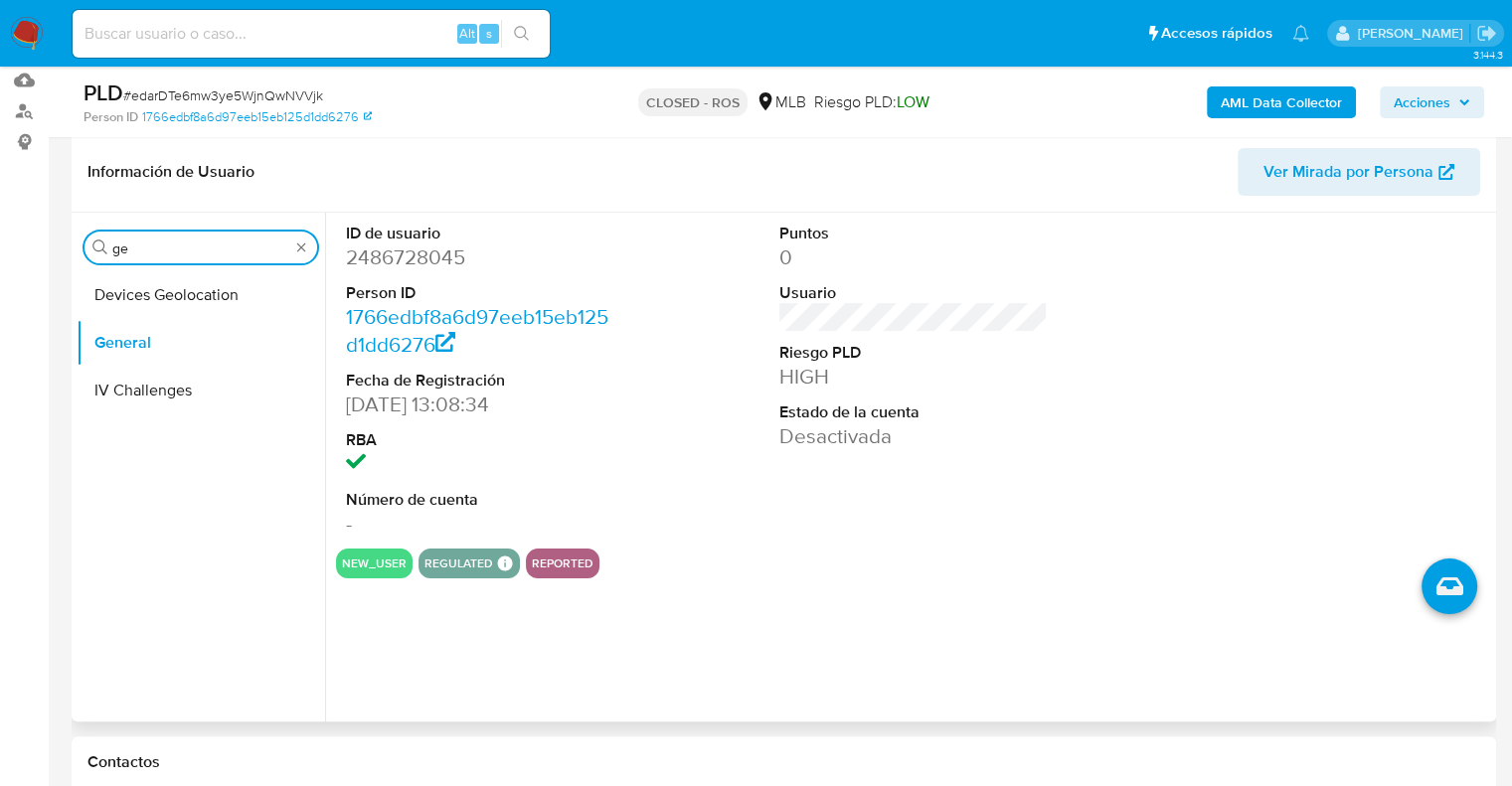 click on "ge" at bounding box center (201, 248) 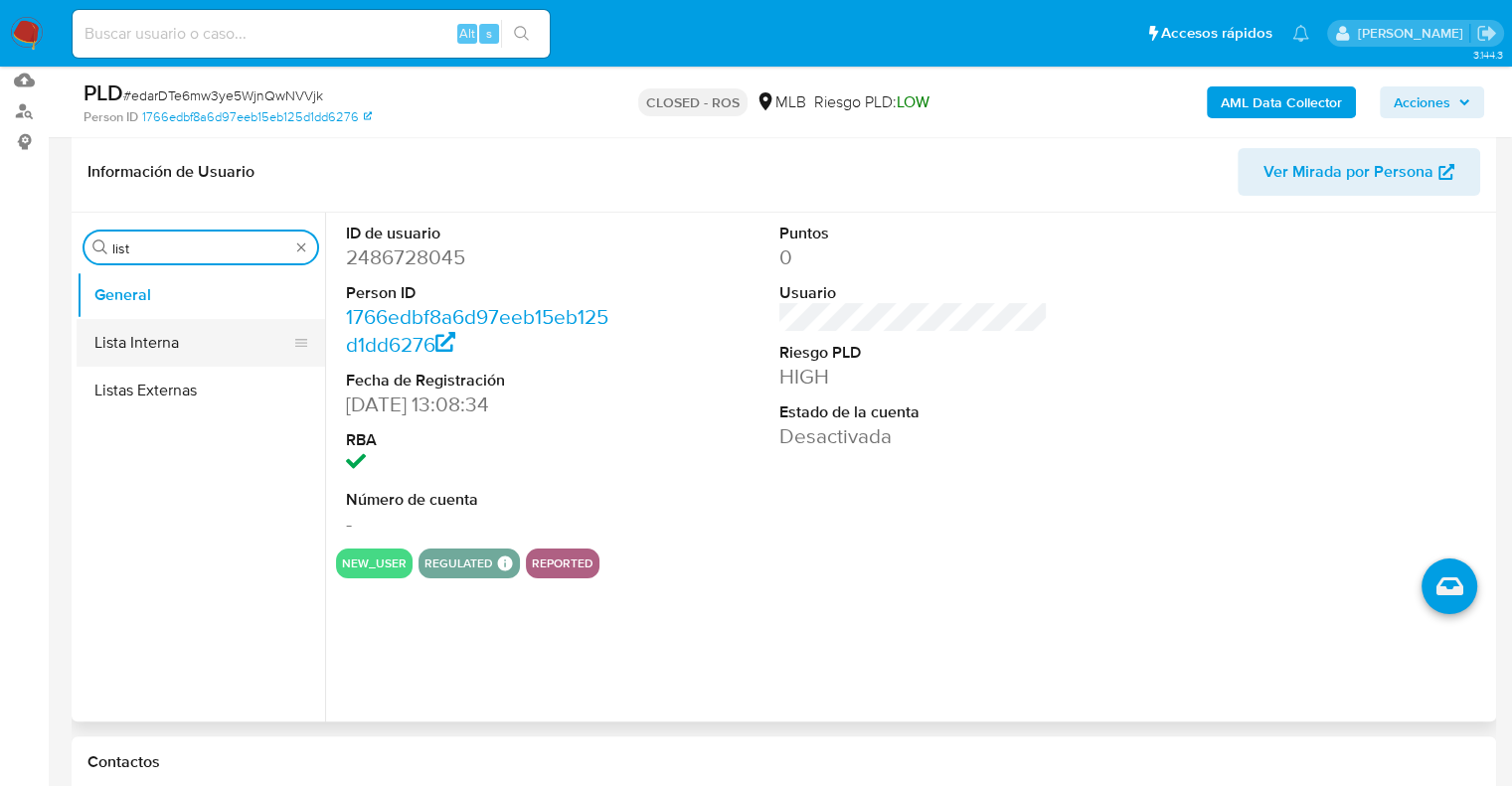 type on "list" 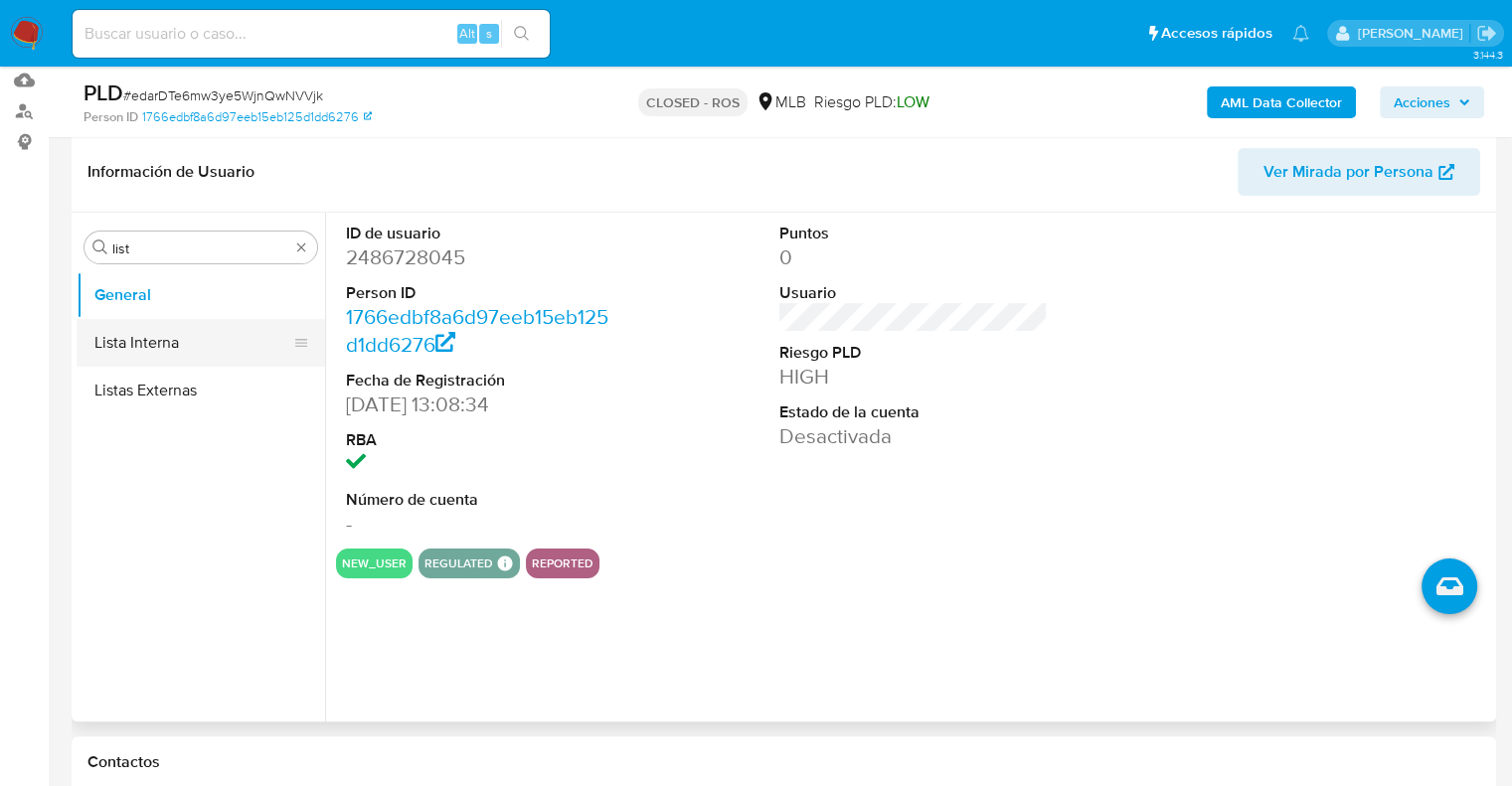 click on "Lista Interna" at bounding box center (193, 343) 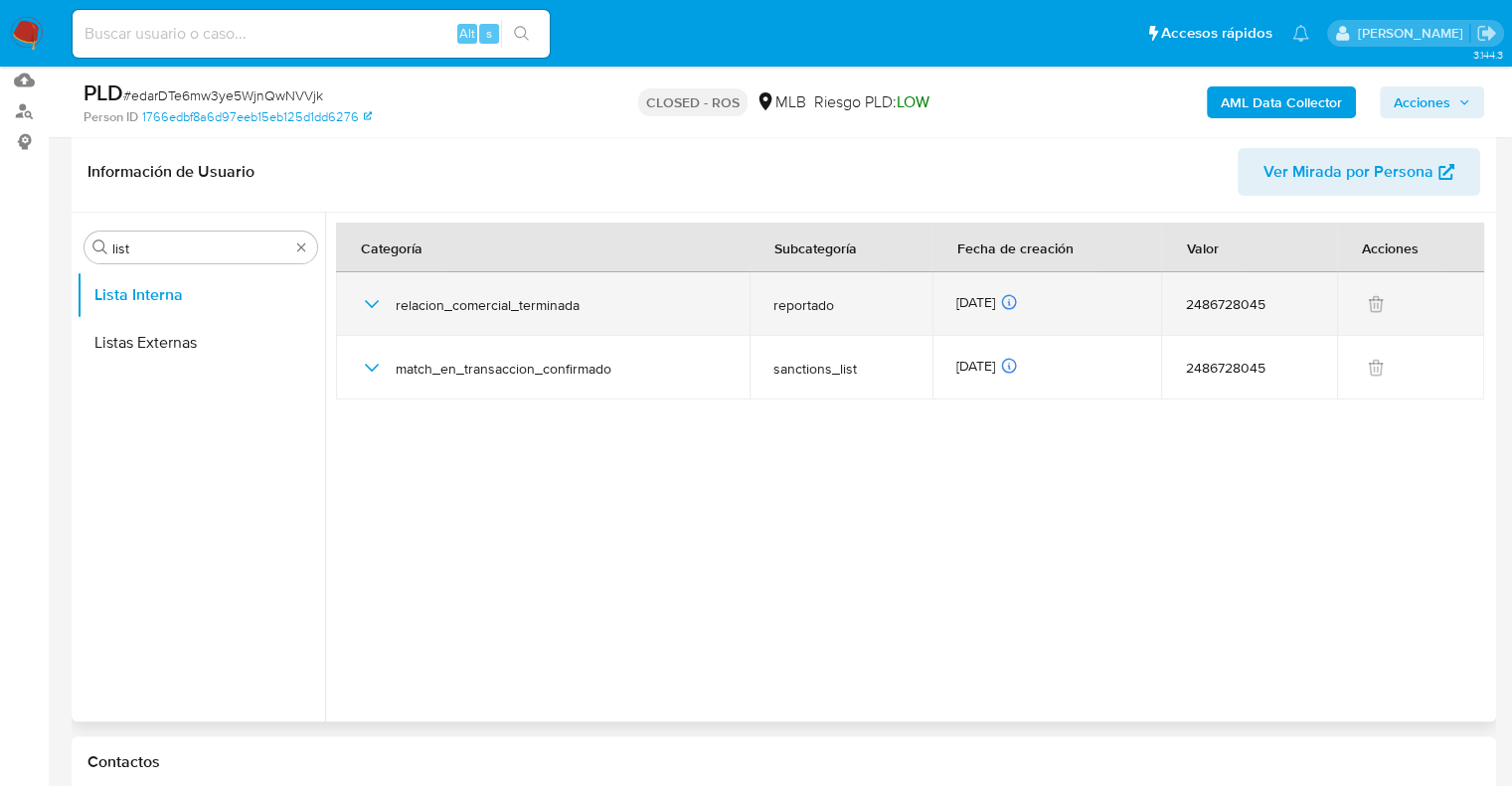 click 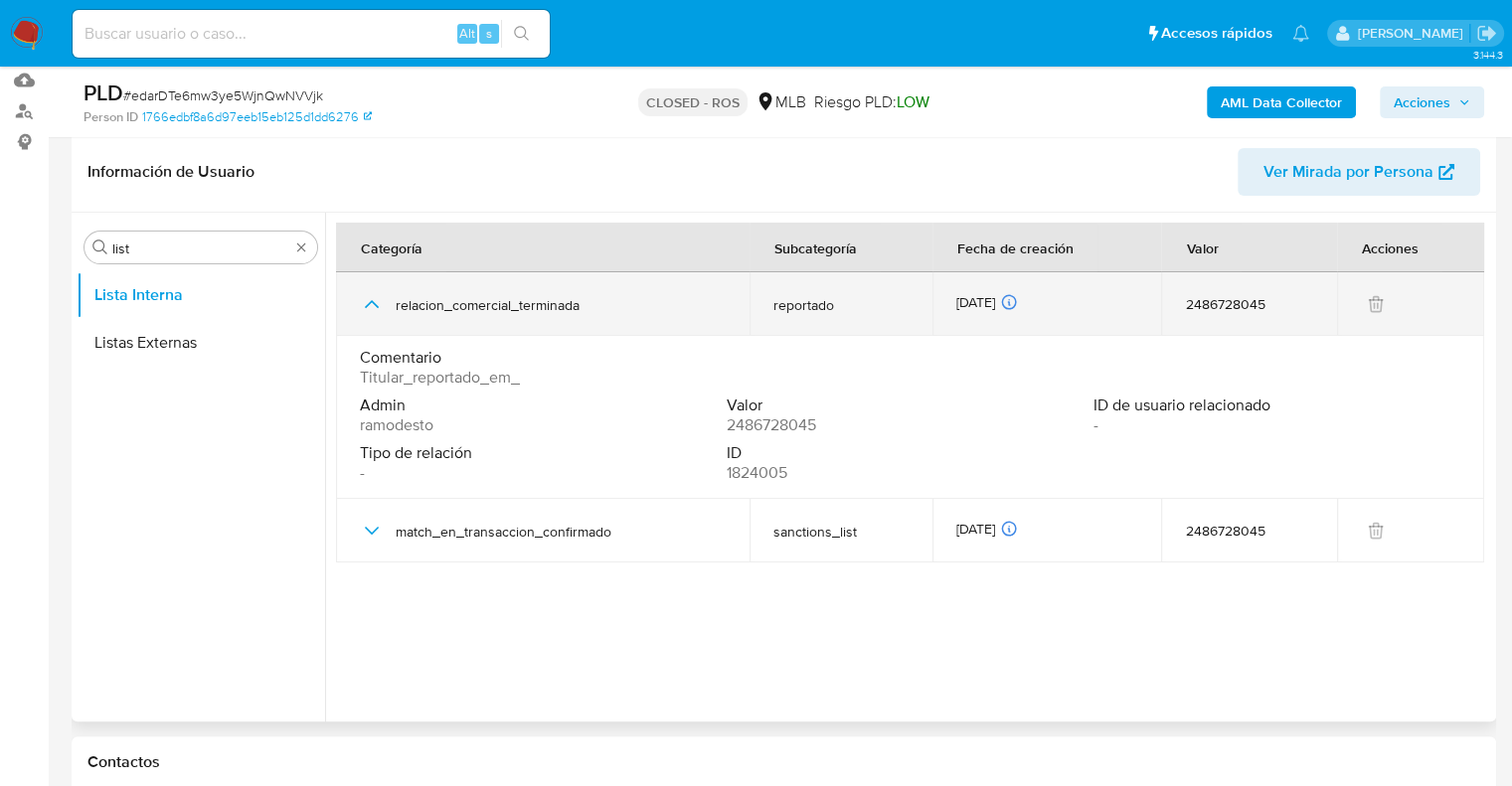 click 